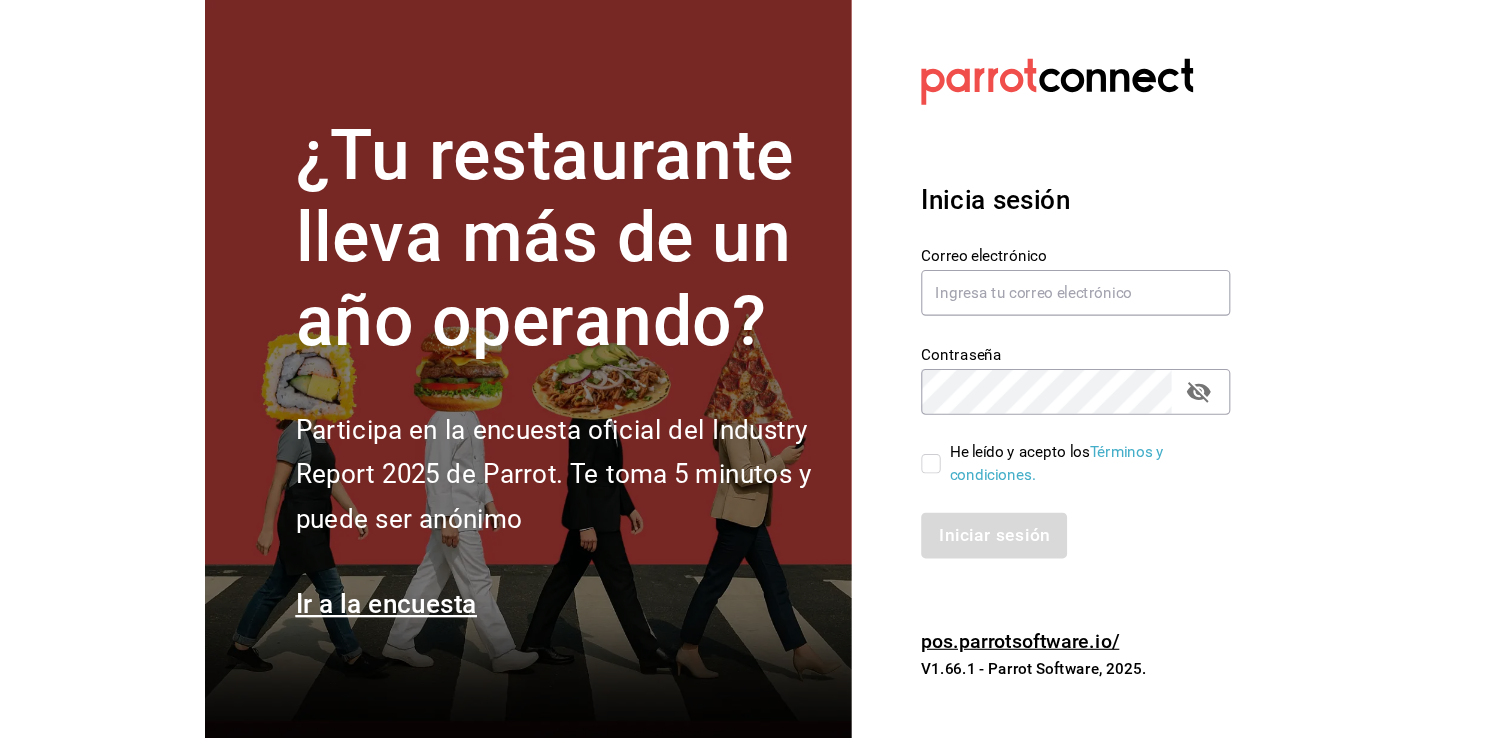 scroll, scrollTop: 0, scrollLeft: 0, axis: both 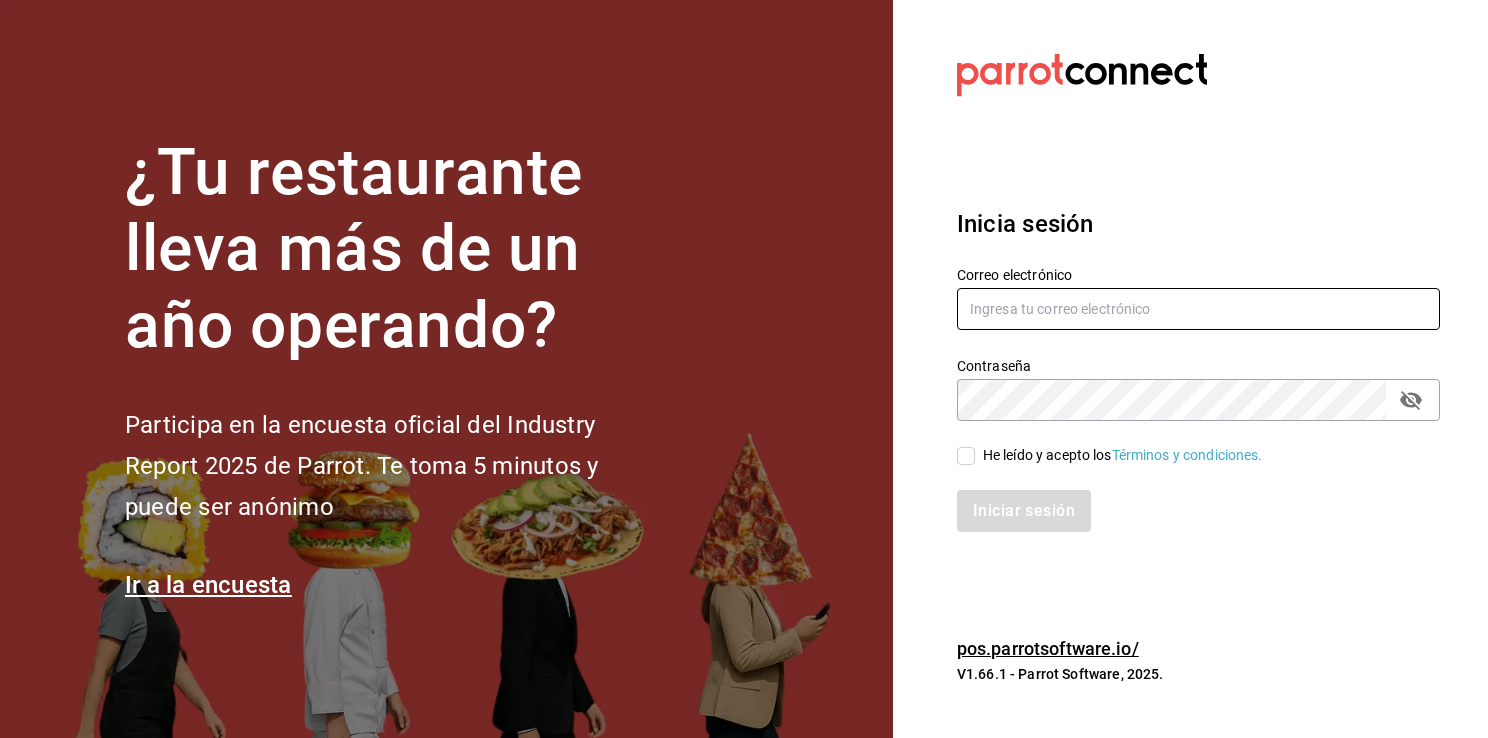 type on "[EMAIL]" 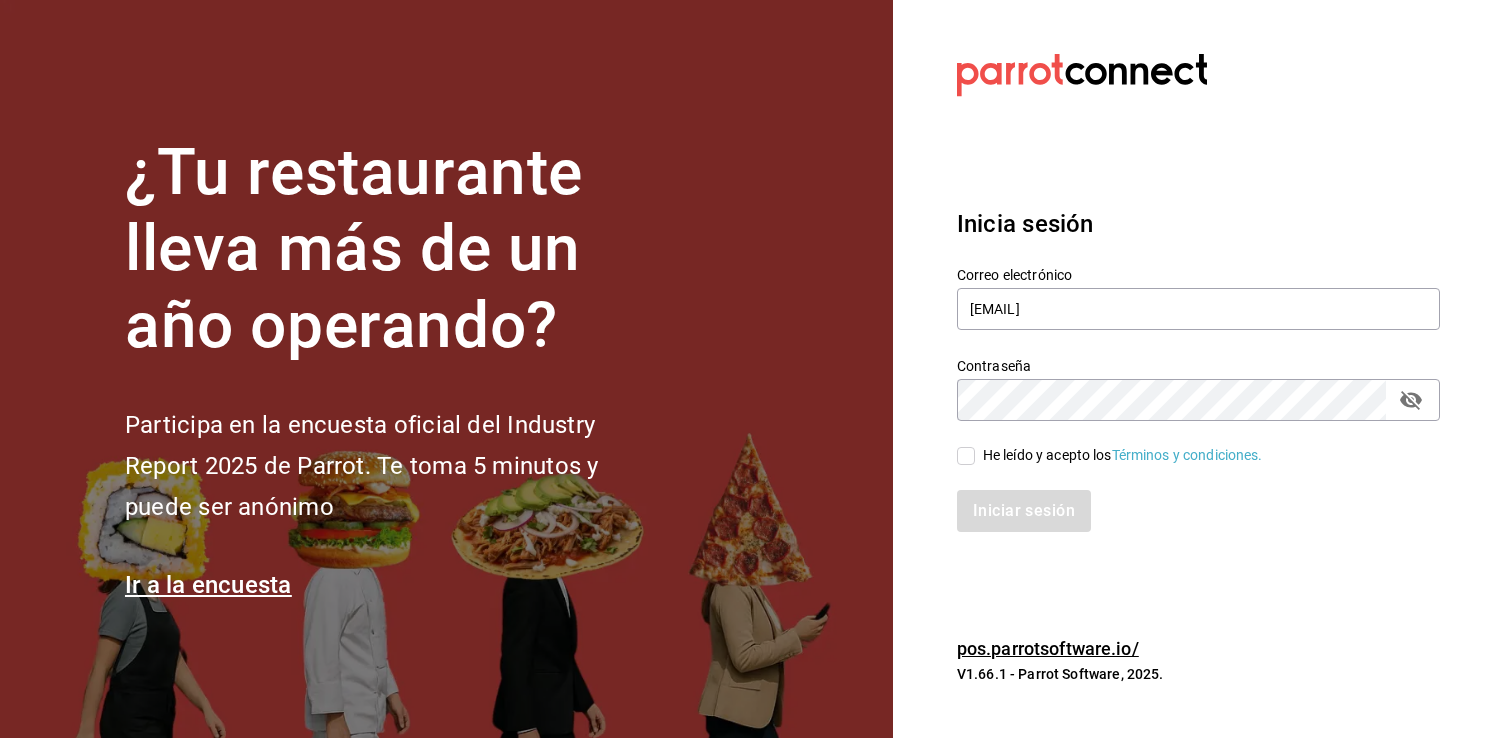 click on "He leído y acepto los  Términos y condiciones." at bounding box center (966, 456) 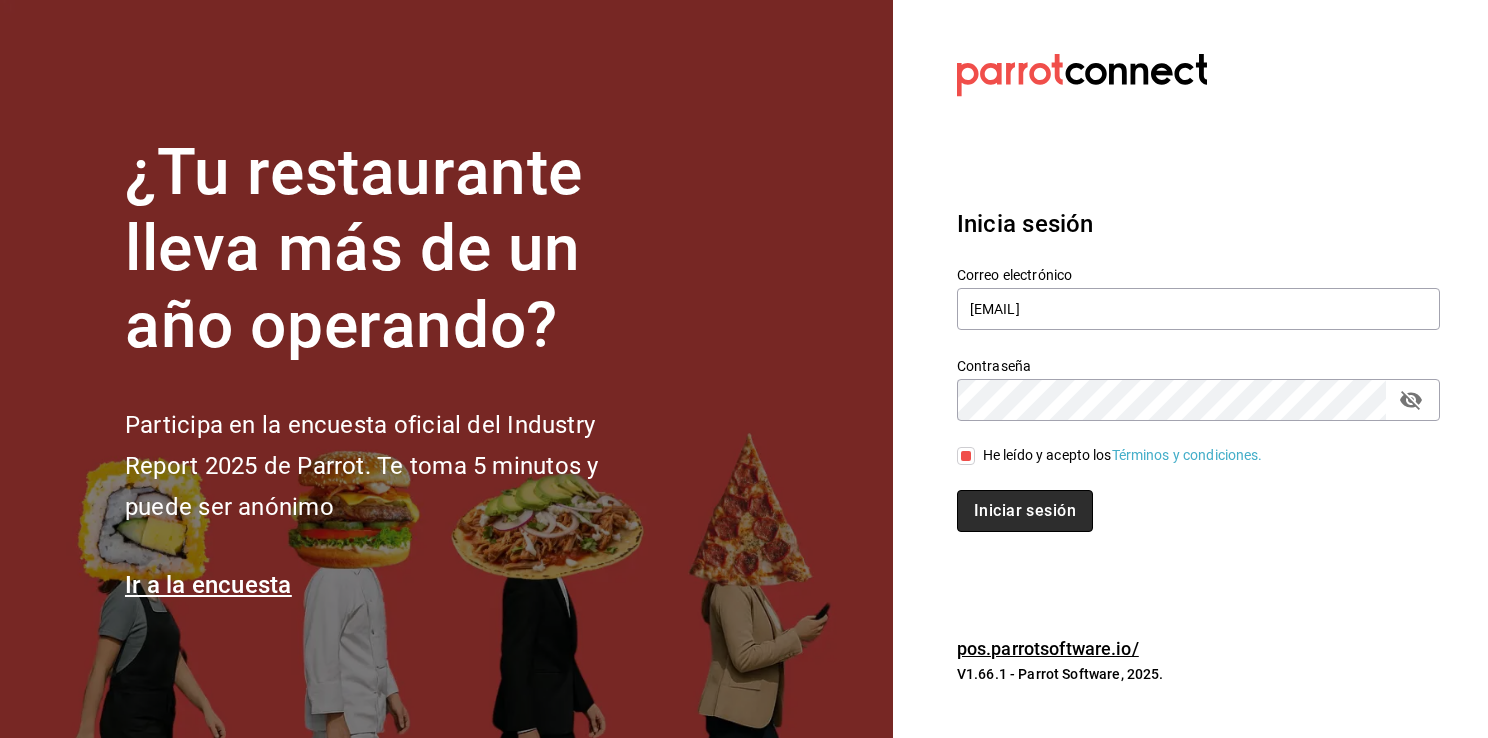 click on "Iniciar sesión" at bounding box center [1025, 511] 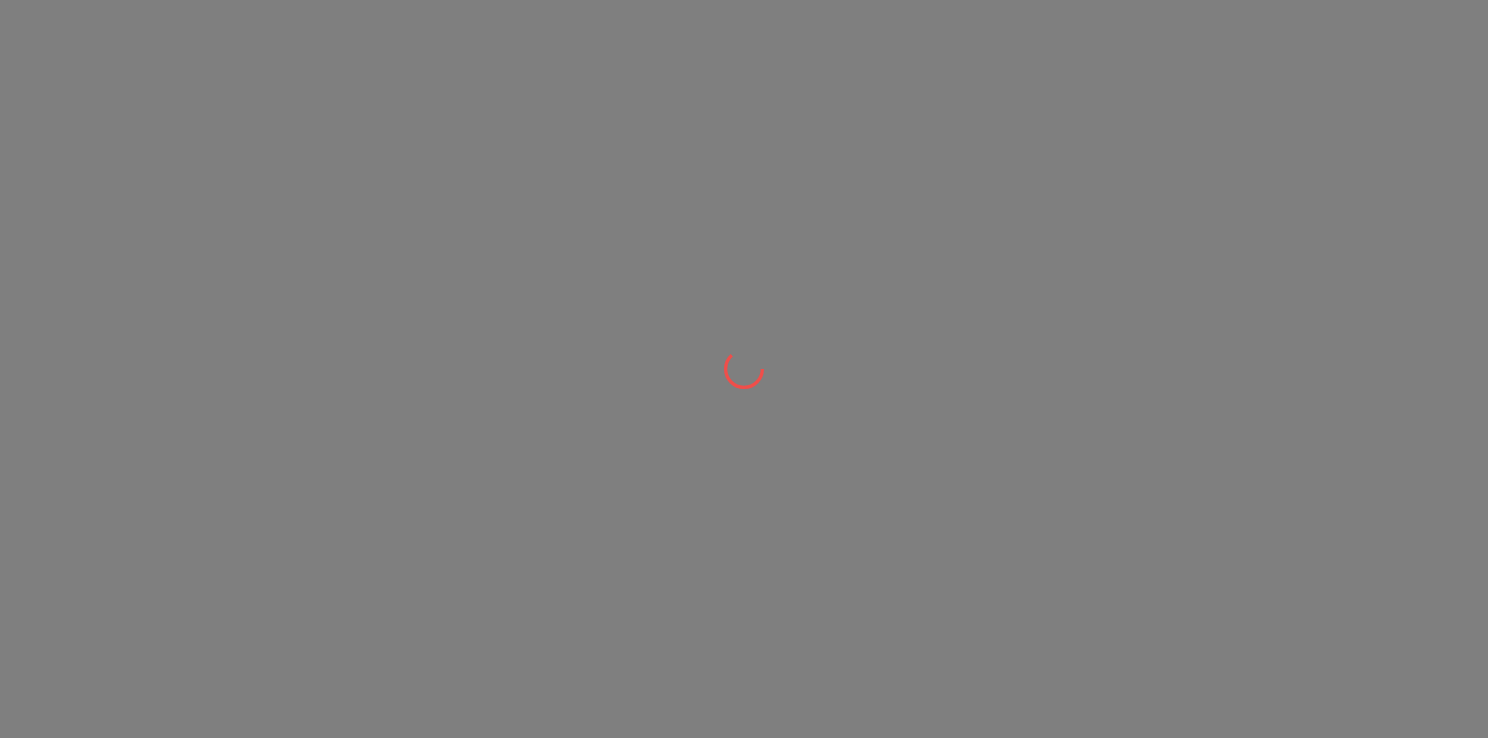 scroll, scrollTop: 0, scrollLeft: 0, axis: both 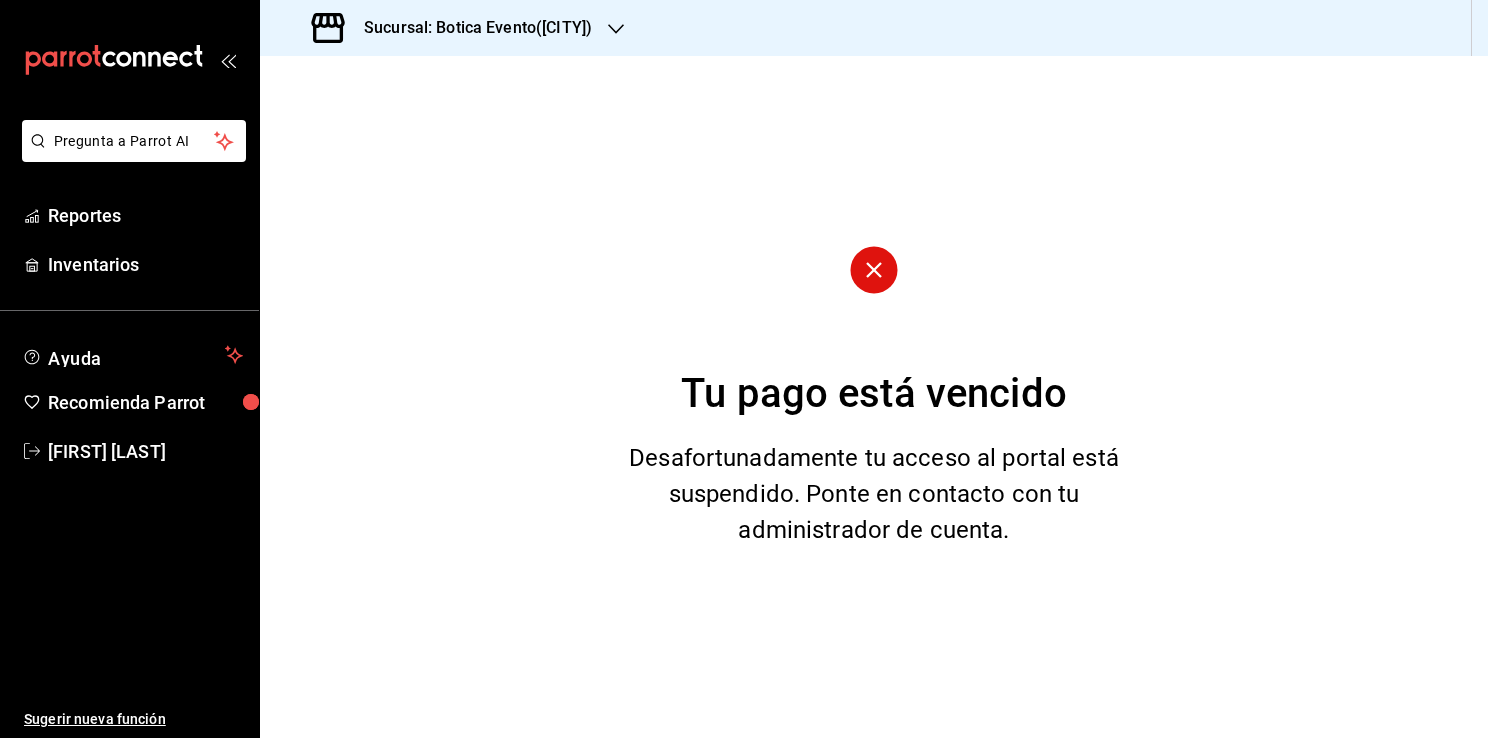 click on "Sucursal: Botica Evento([CITY])" at bounding box center (470, 28) 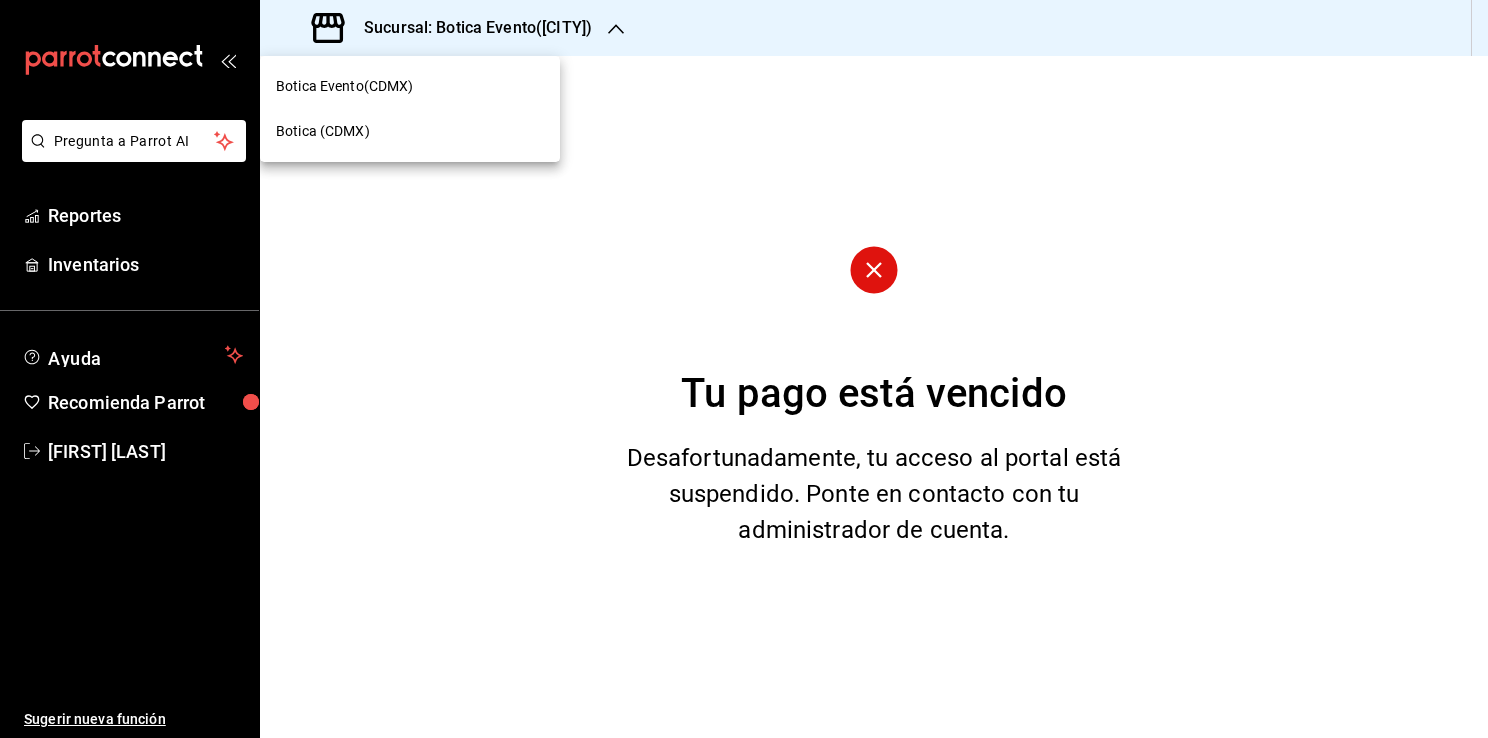 click on "Botica (CDMX)" at bounding box center (410, 131) 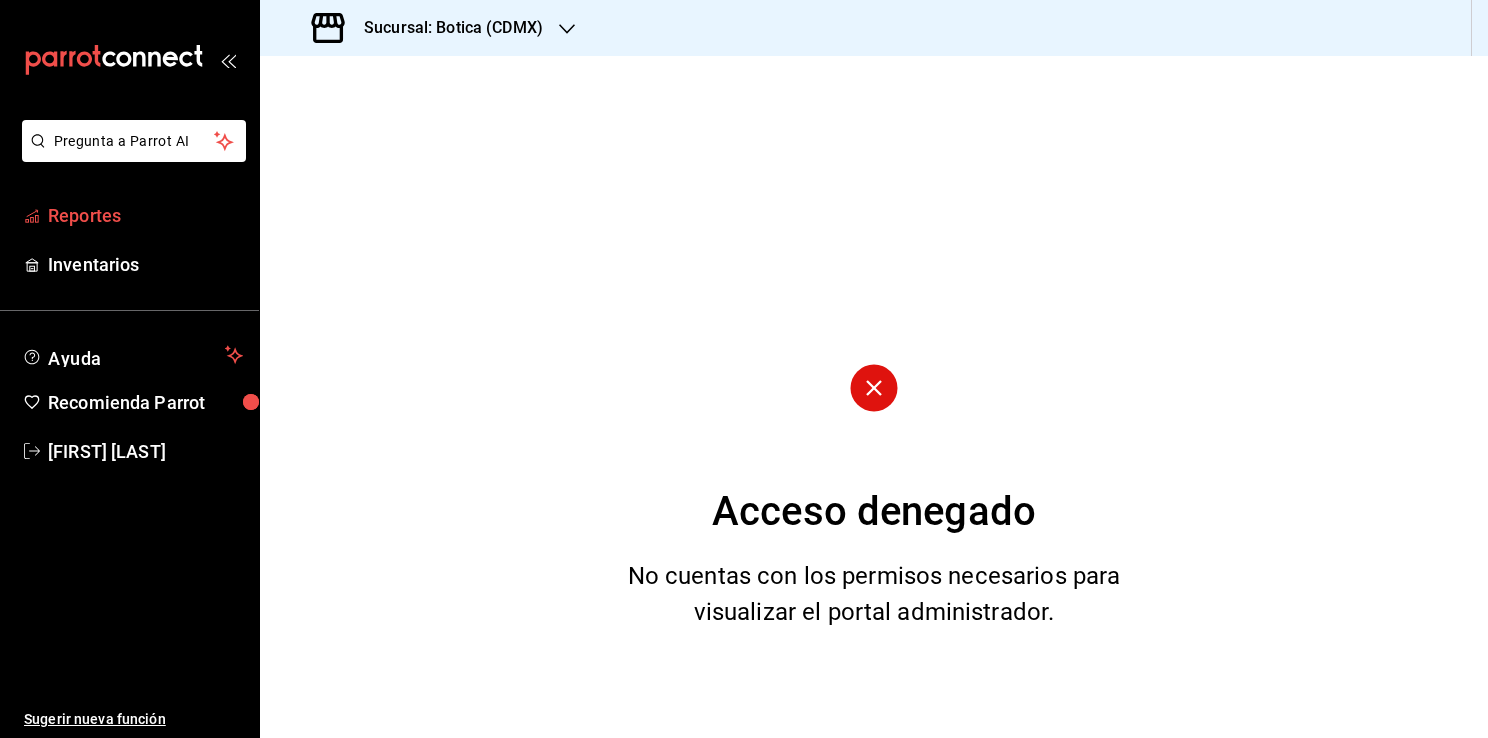 click on "Reportes" at bounding box center [84, 215] 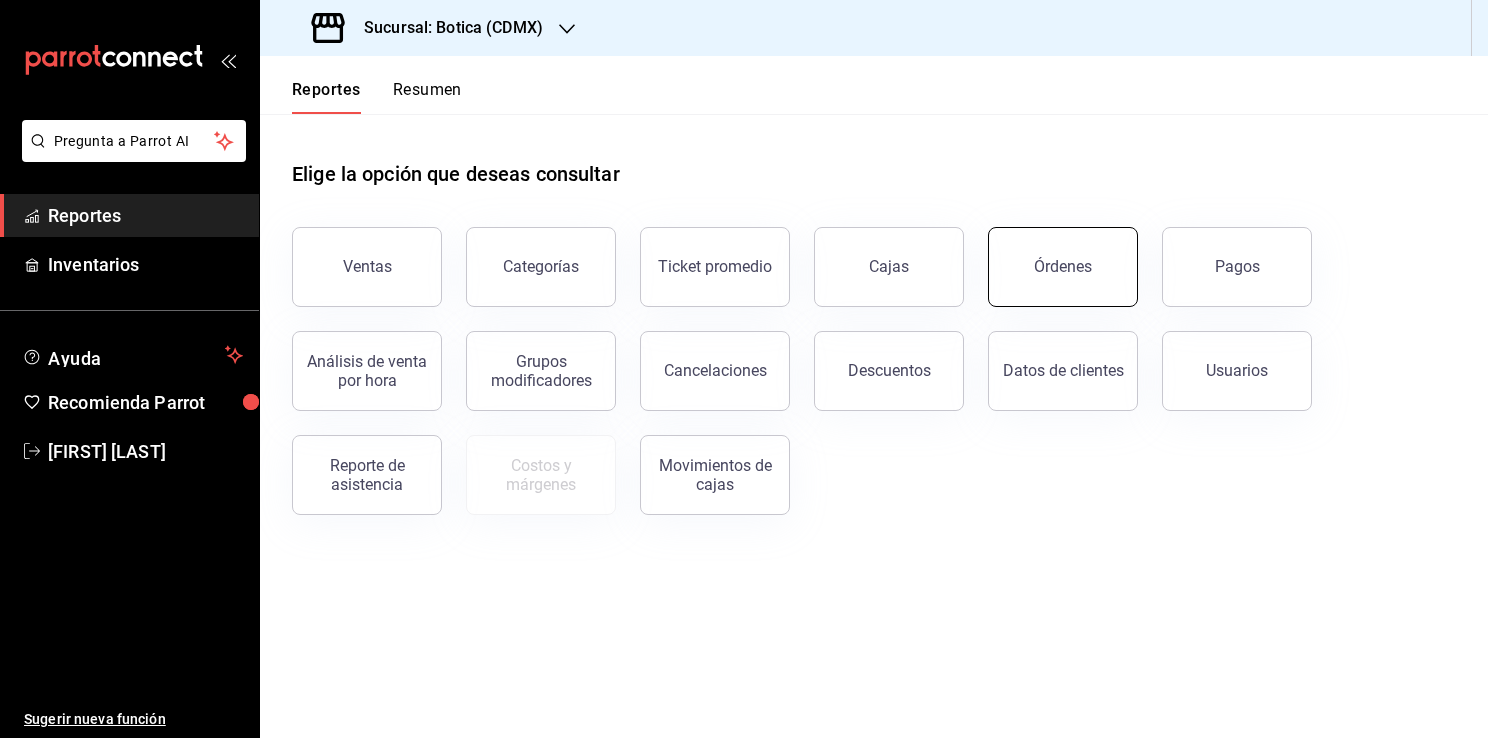 click on "Órdenes" at bounding box center [1063, 266] 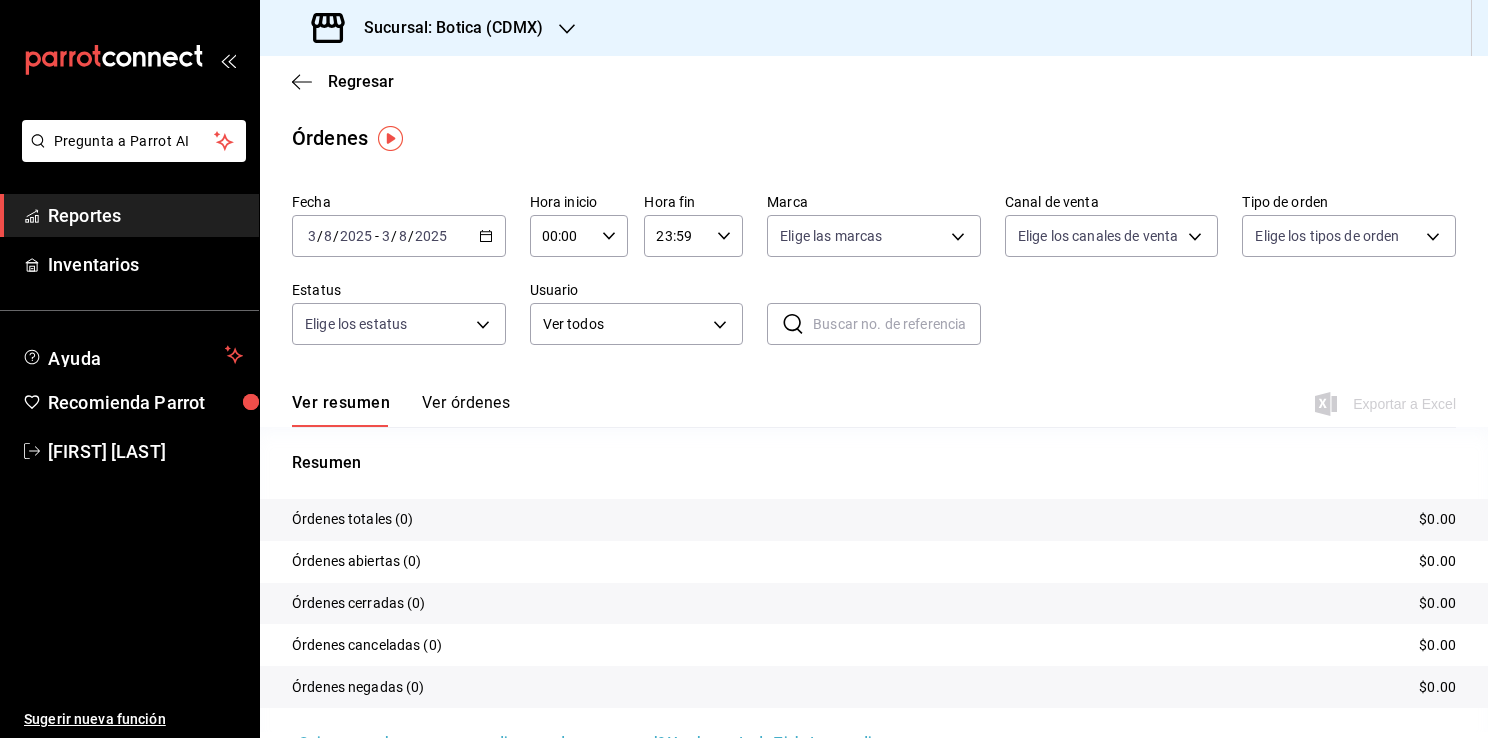 click 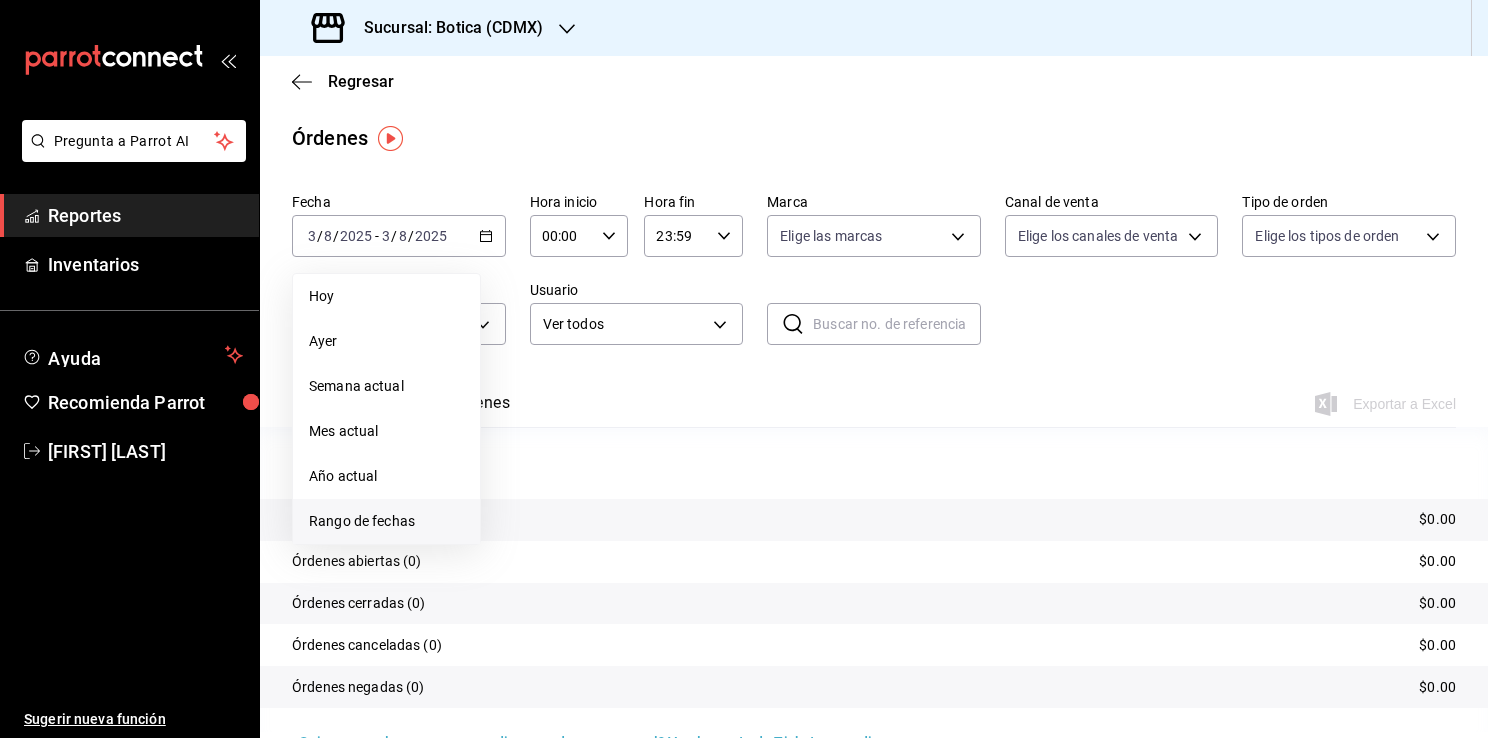 click on "Rango de fechas" at bounding box center (386, 521) 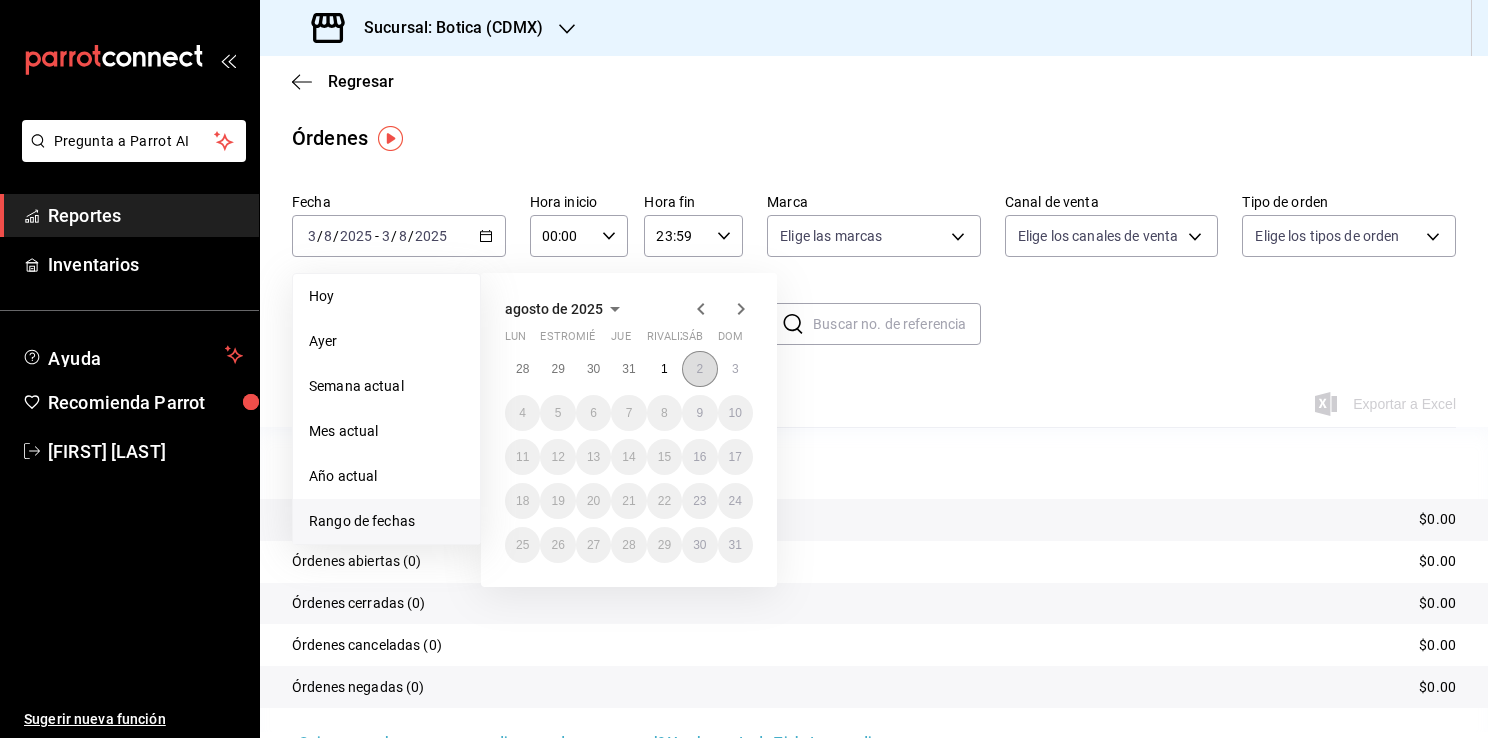 click on "2" at bounding box center [699, 369] 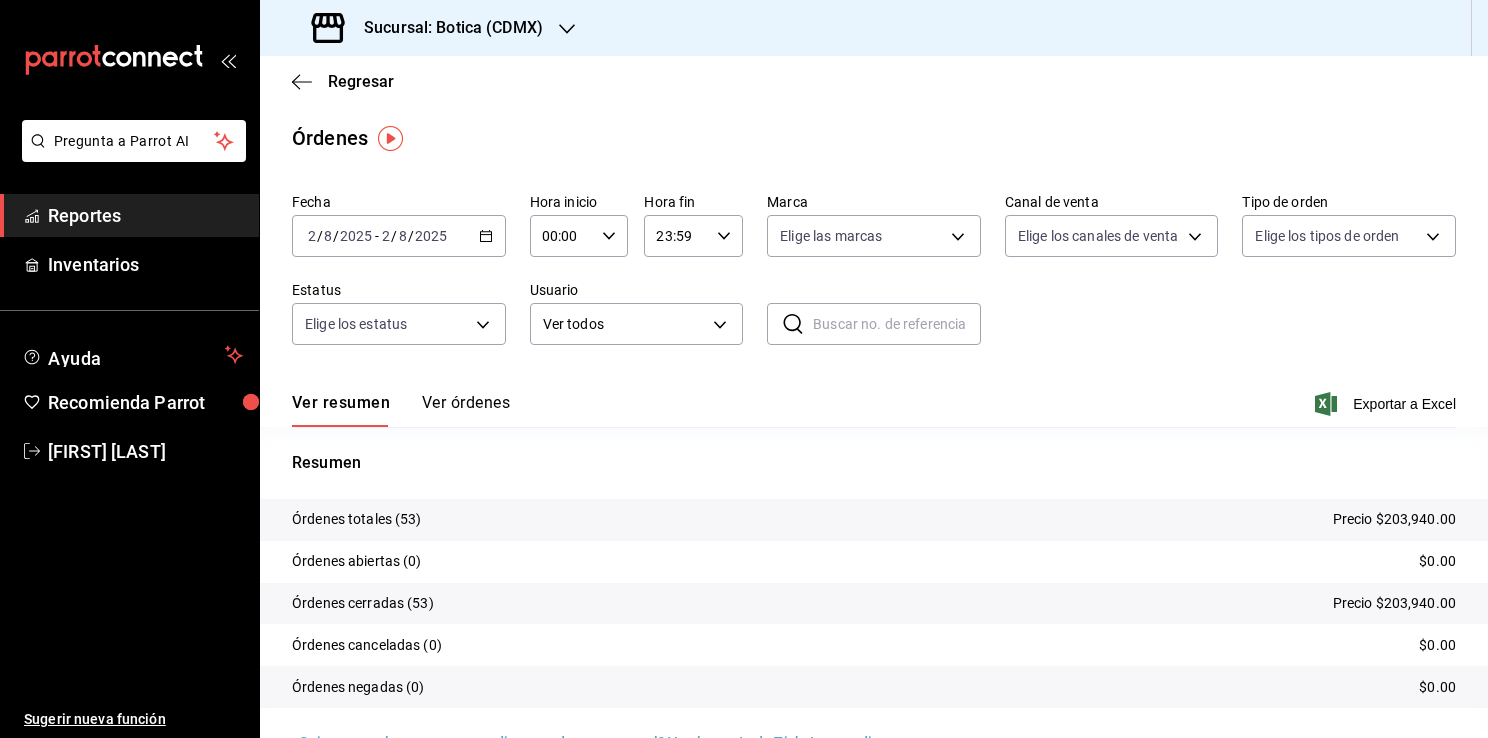 click 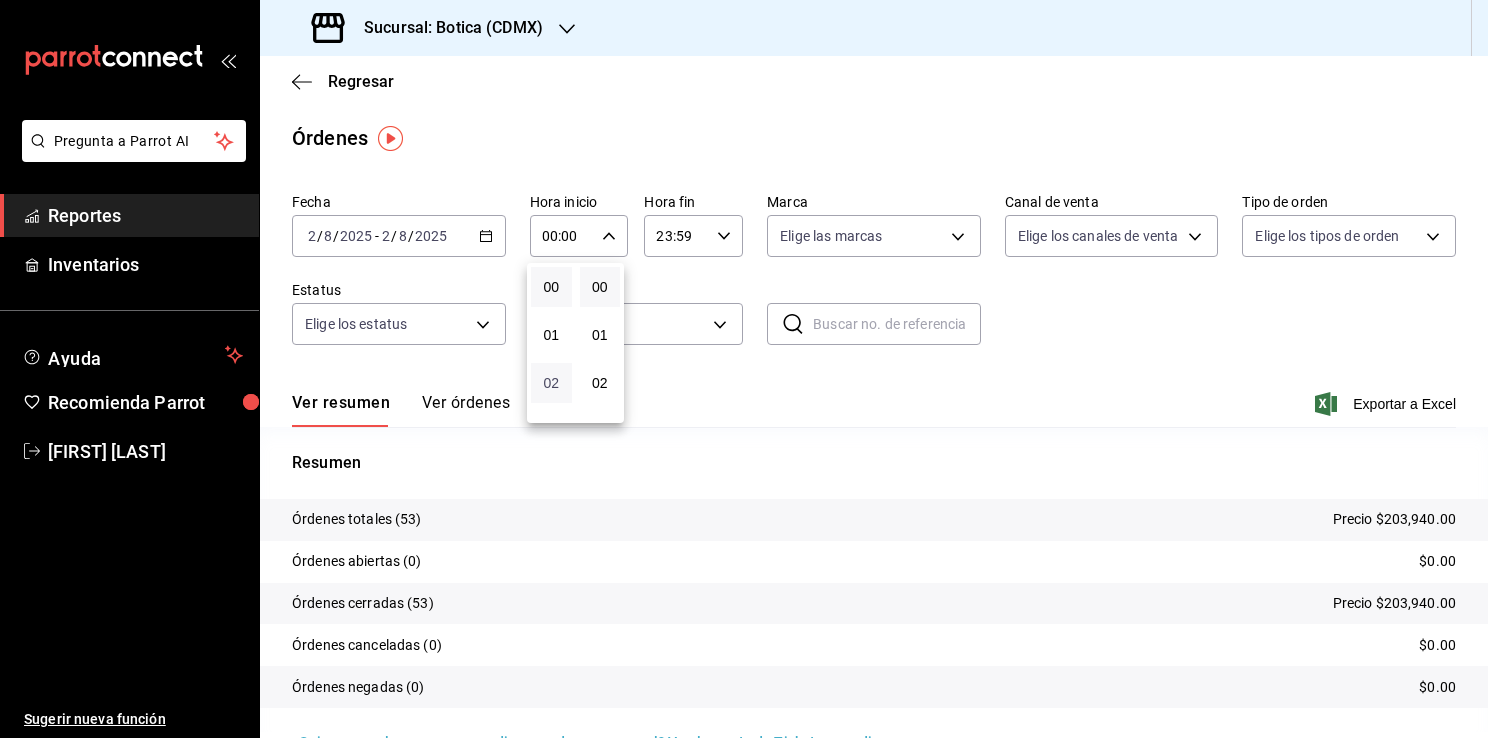 click on "02" at bounding box center (551, 383) 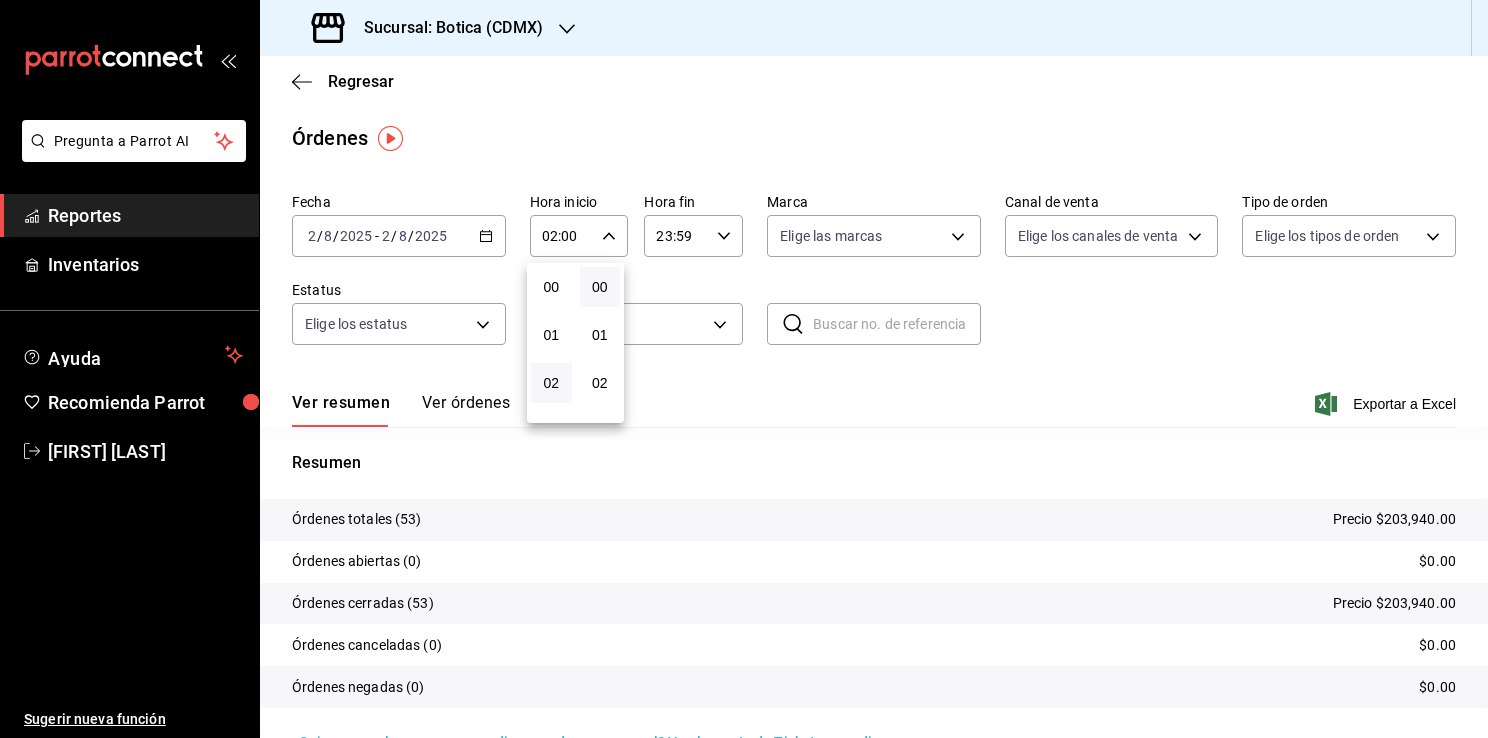 drag, startPoint x: 1478, startPoint y: 448, endPoint x: 1460, endPoint y: 710, distance: 262.61758 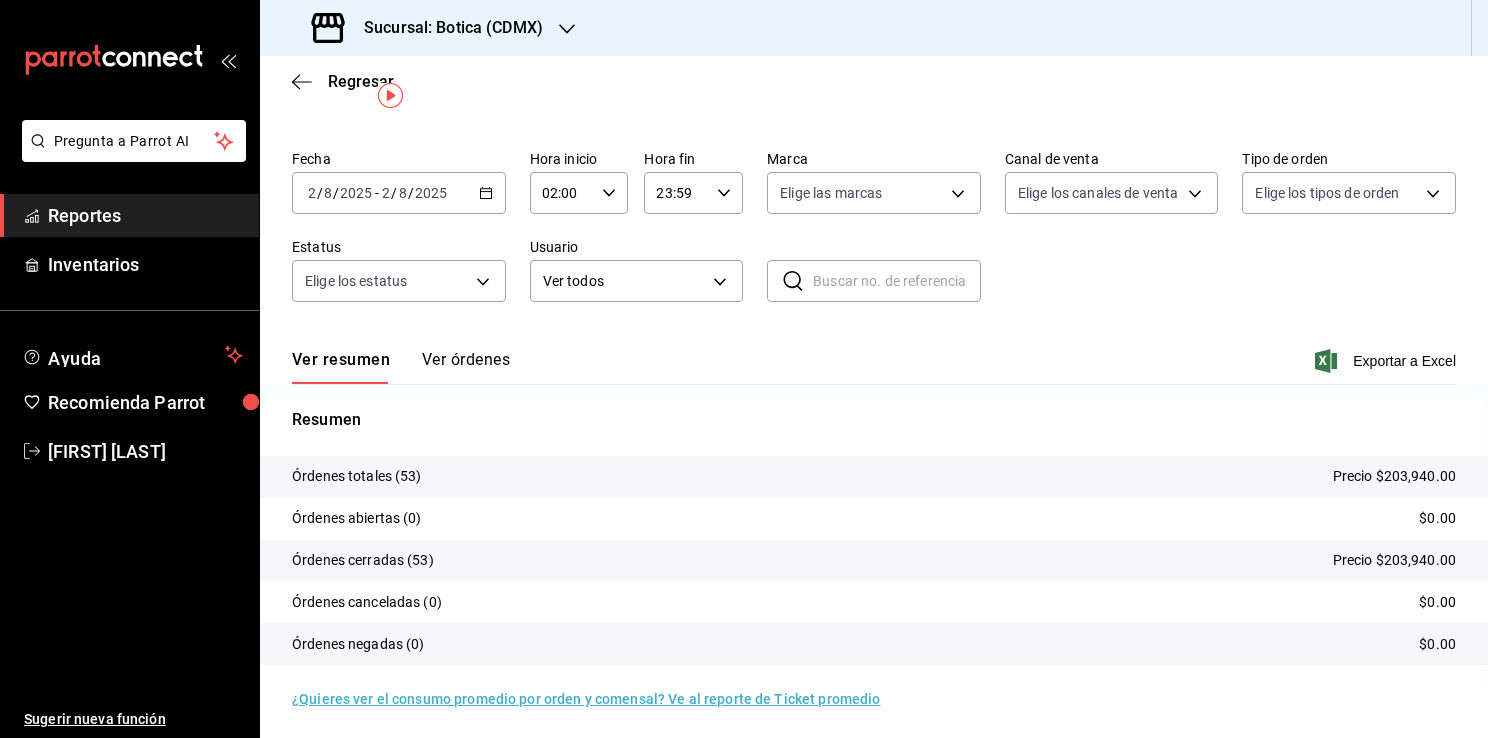 scroll, scrollTop: 47, scrollLeft: 0, axis: vertical 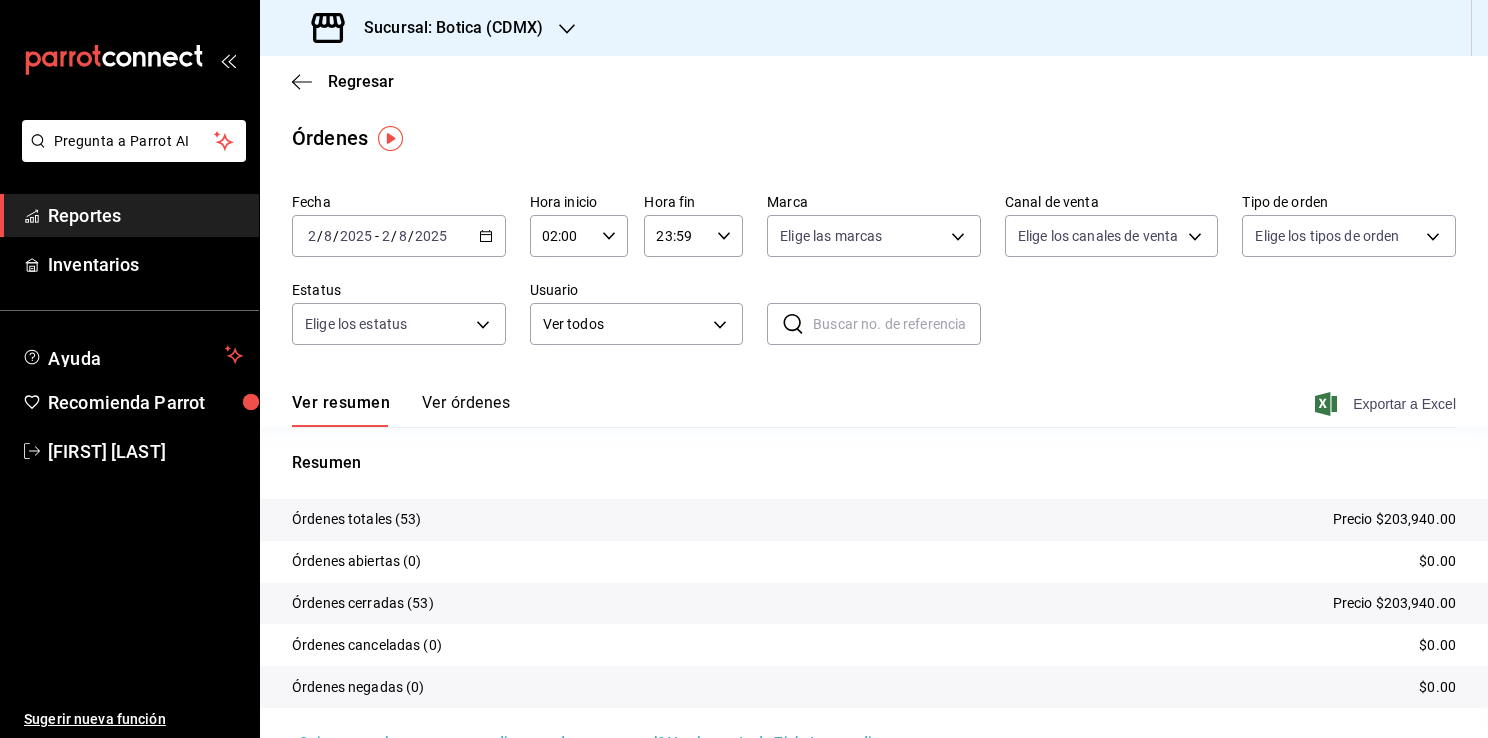 click on "Exportar a Excel" at bounding box center (1404, 404) 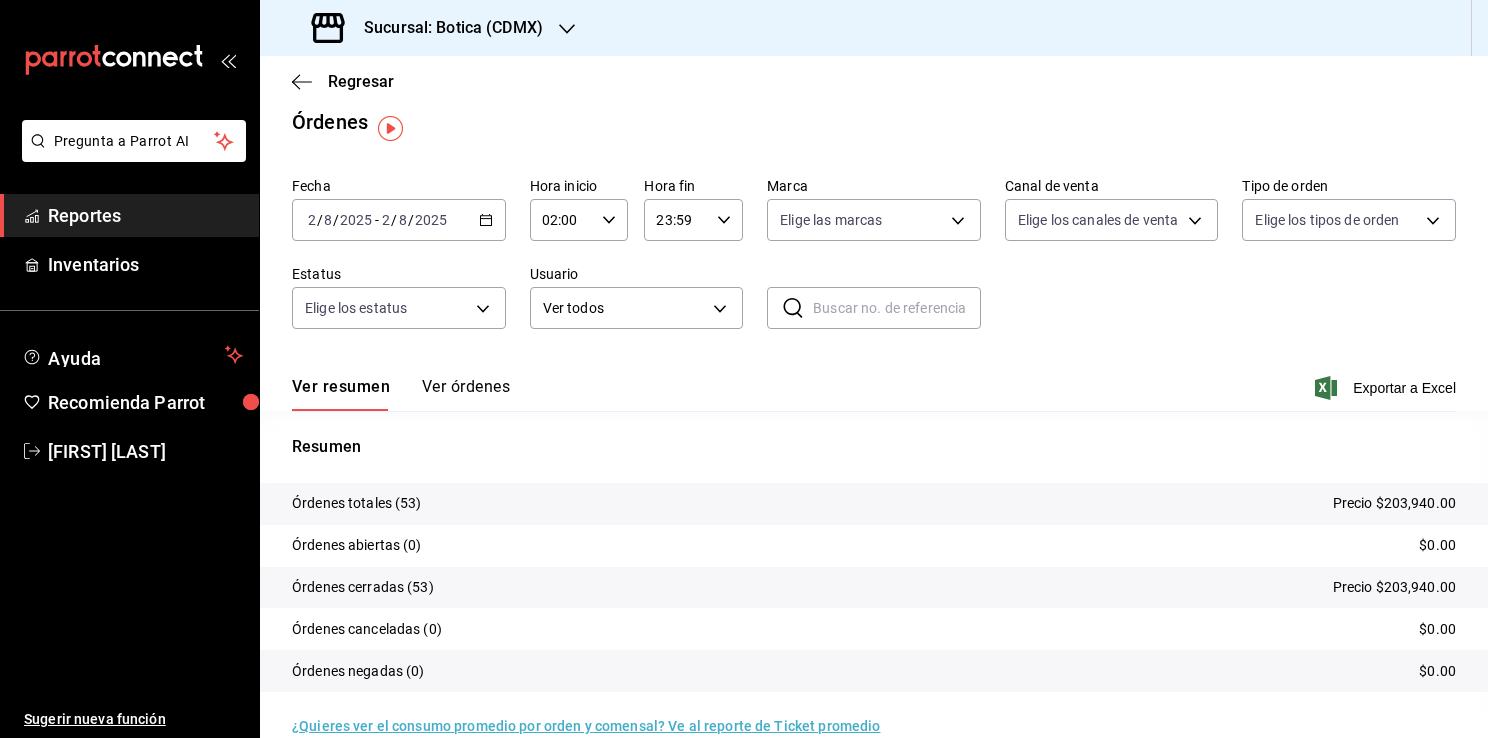 scroll, scrollTop: 0, scrollLeft: 0, axis: both 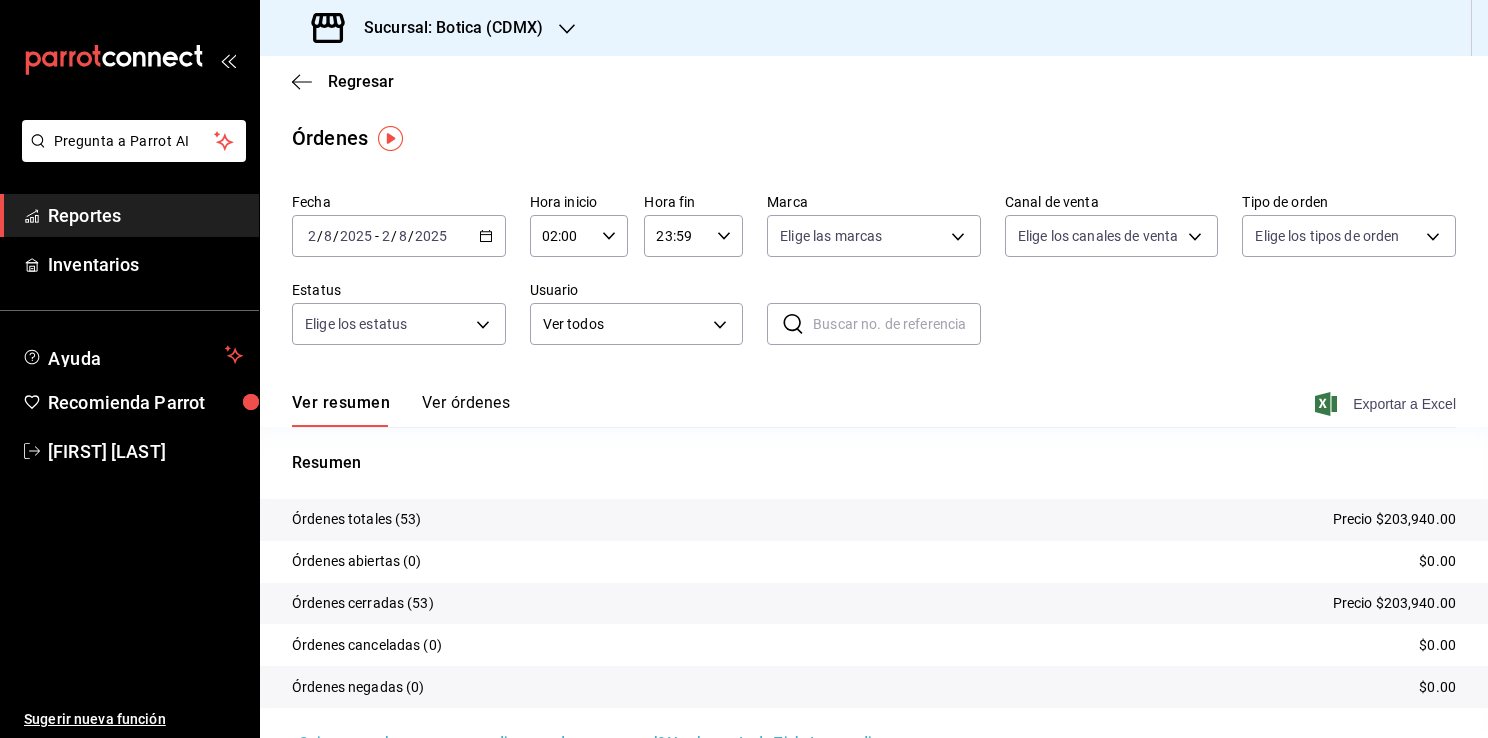 click on "Exportar a Excel" at bounding box center (1404, 404) 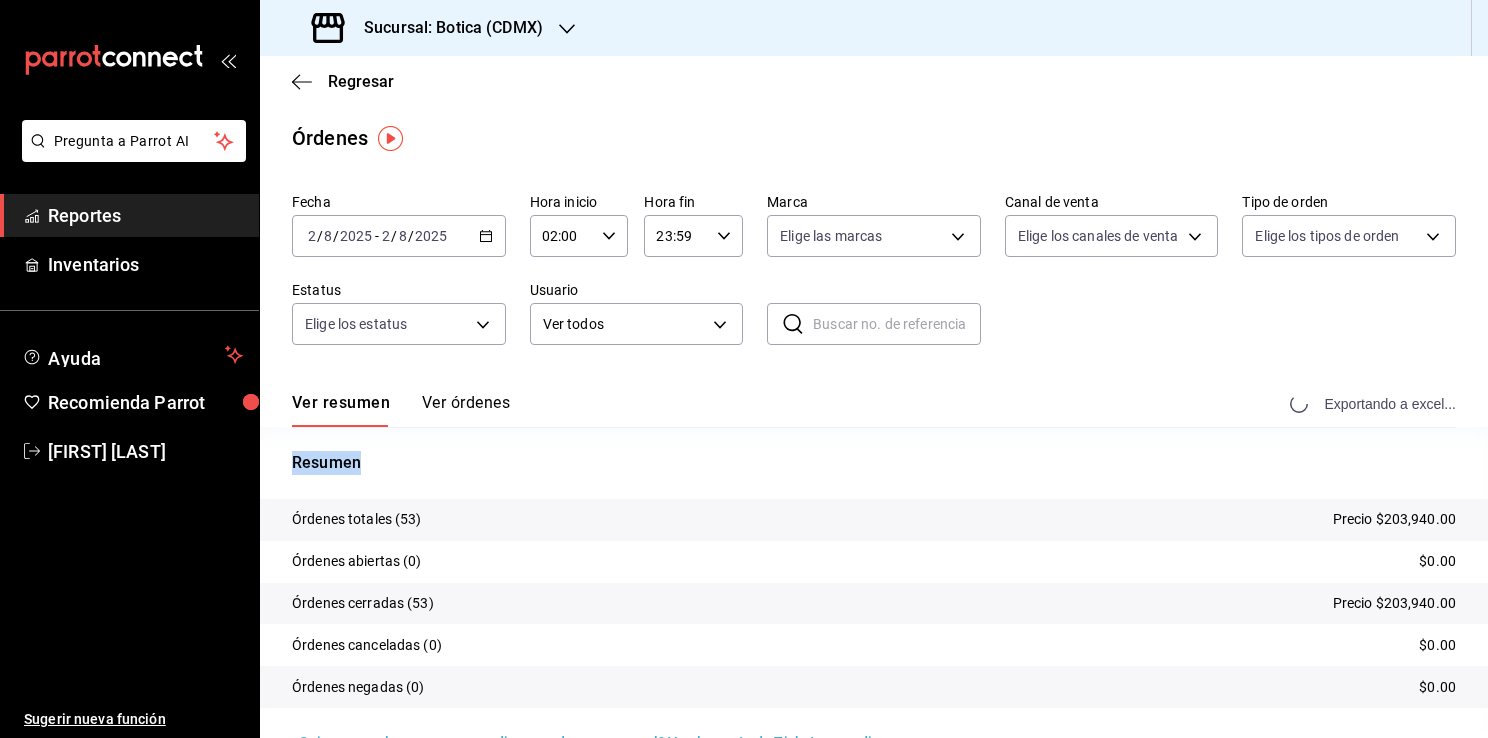 click on "Exportando a excel..." at bounding box center [1375, 404] 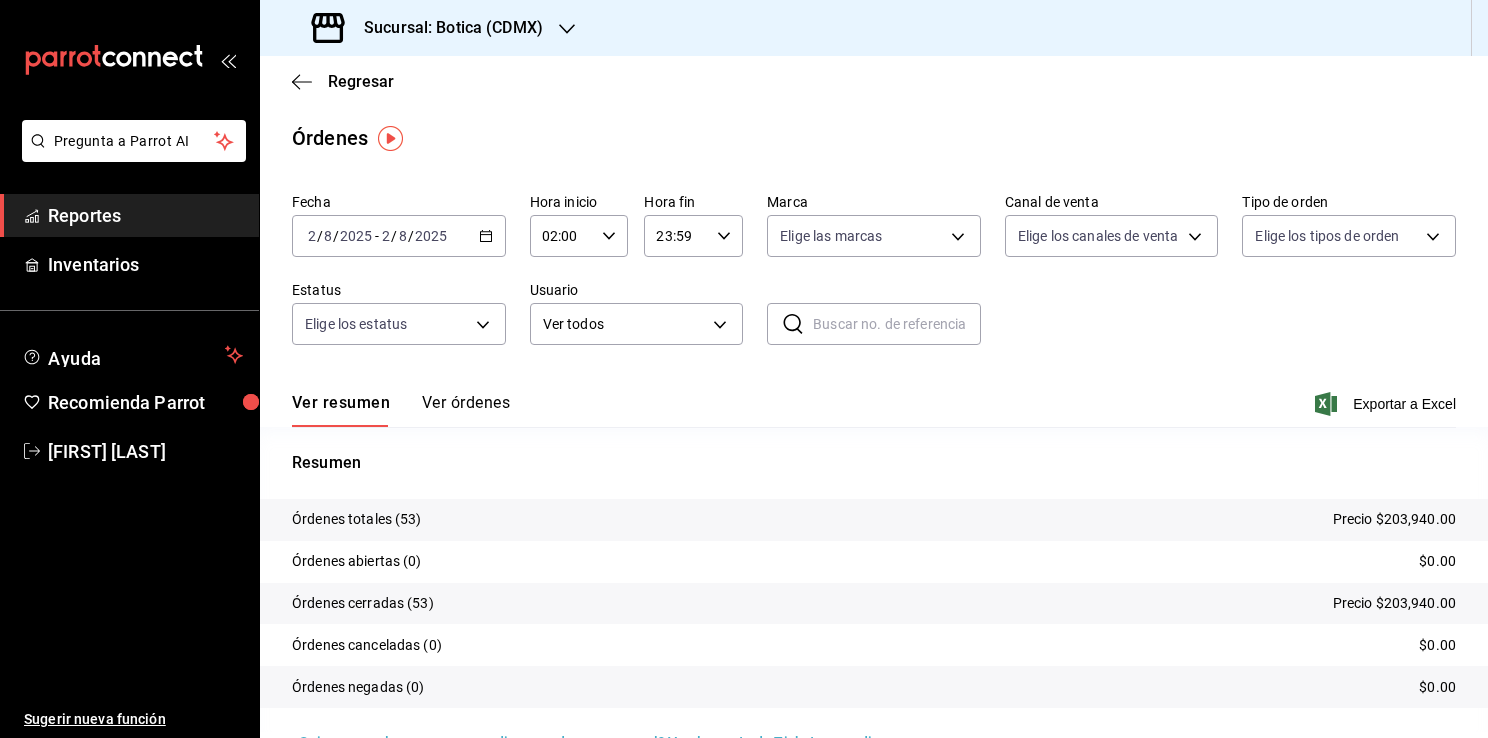click on "Fecha [DATE] [DATE] - [DATE] [DATE] Marca Ver todas [UUID] Canal de venta Ver todos PARROT,UBER_EATS,RAPPI,DIDI_FOOD,ONLINE Tipo de orden Ver todos [UUID],EXTERNAL" at bounding box center (874, 277) 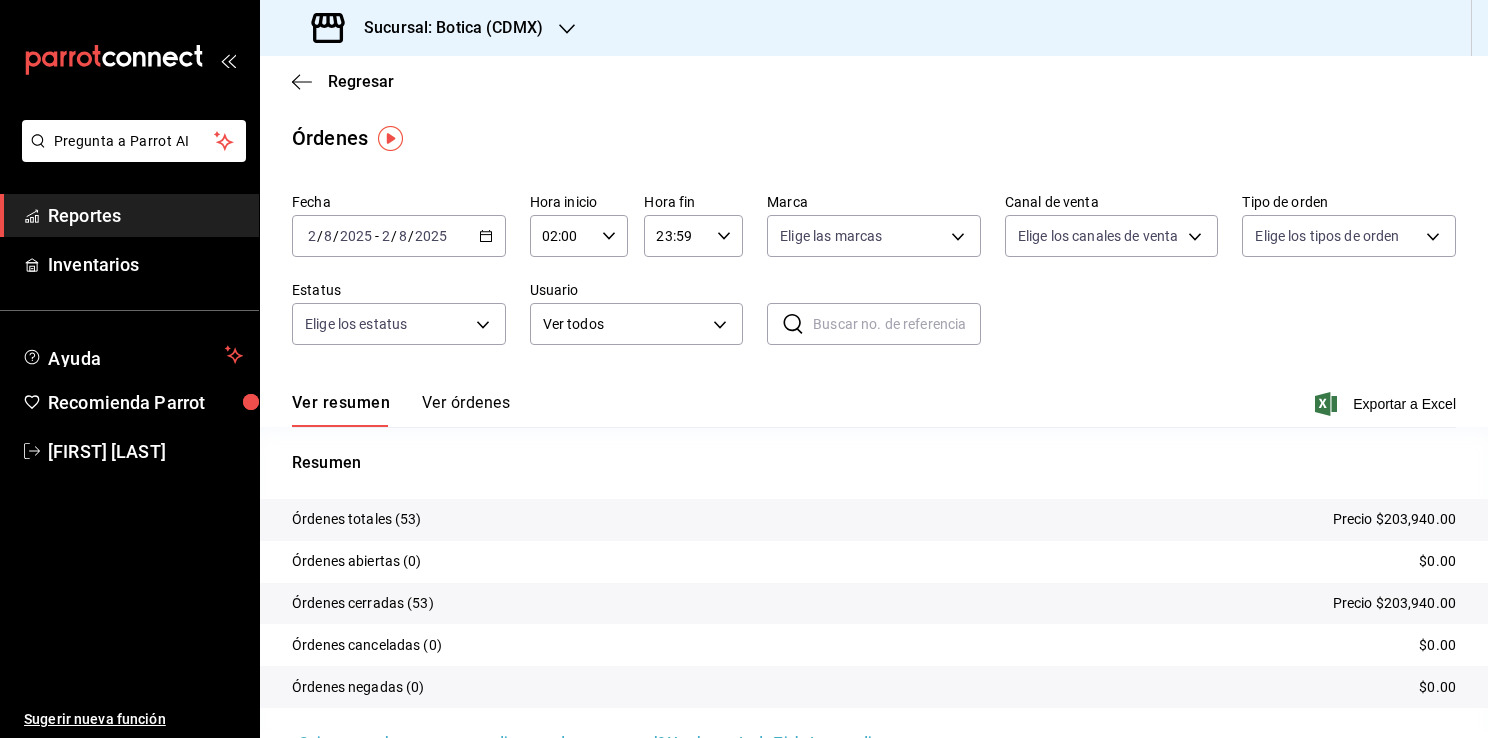 click on "Reportes" at bounding box center (129, 215) 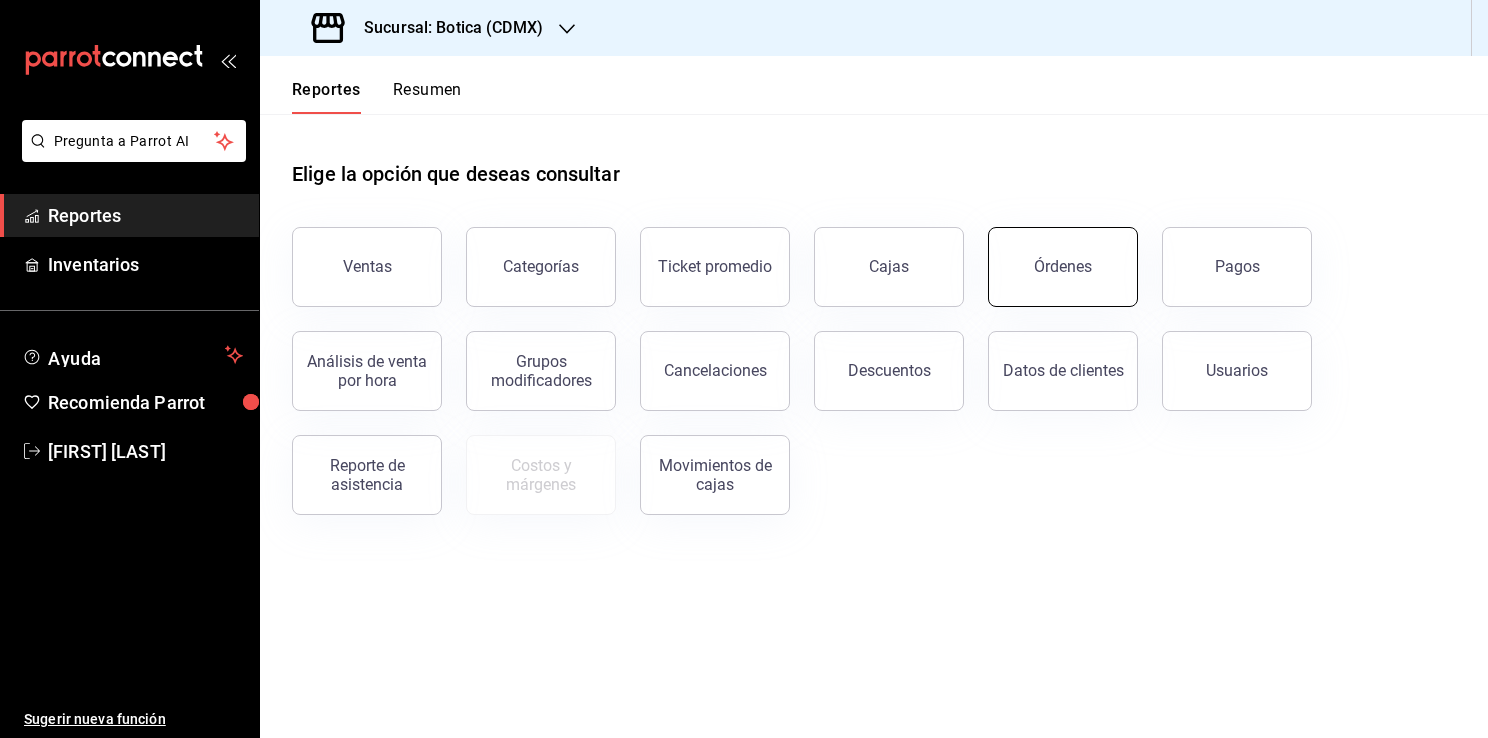 click on "Órdenes" at bounding box center (1063, 267) 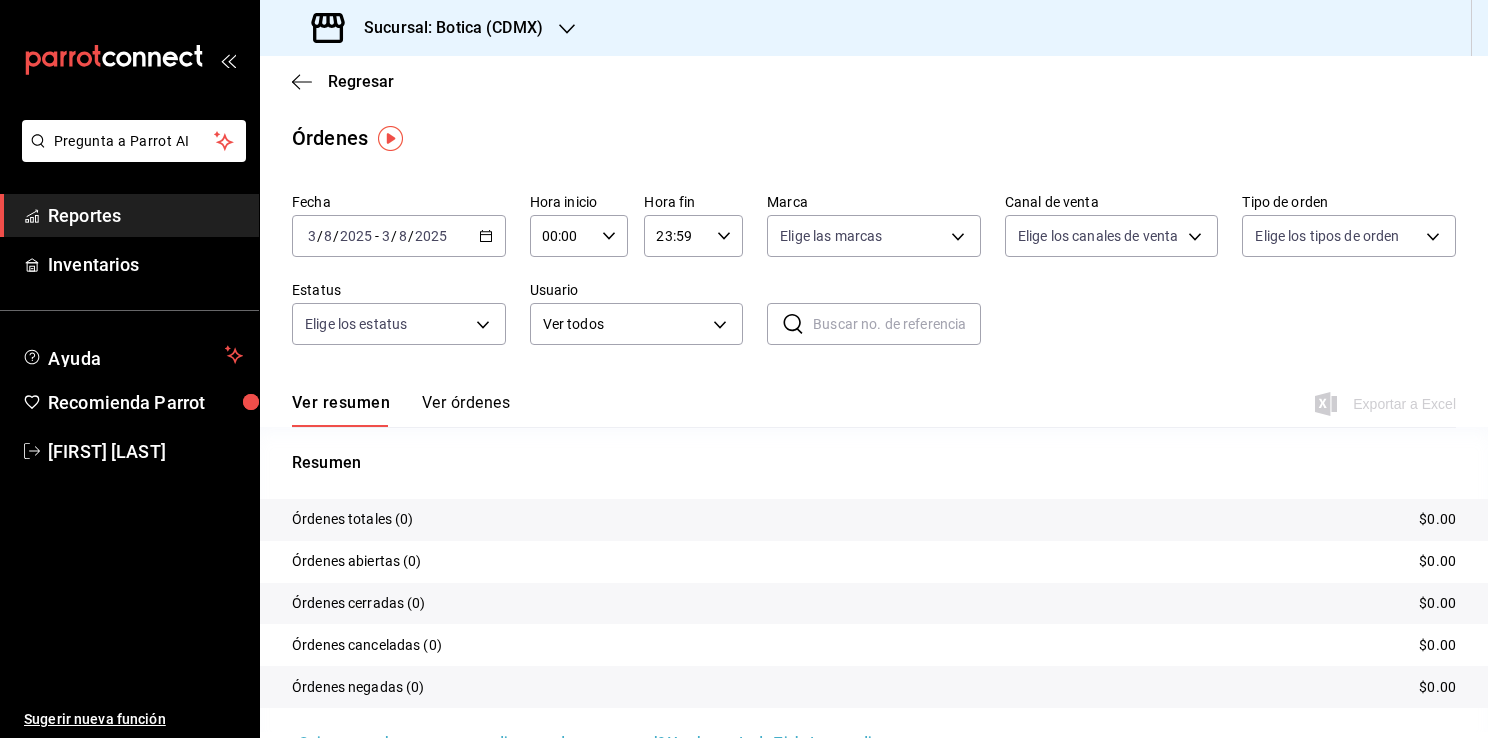 click 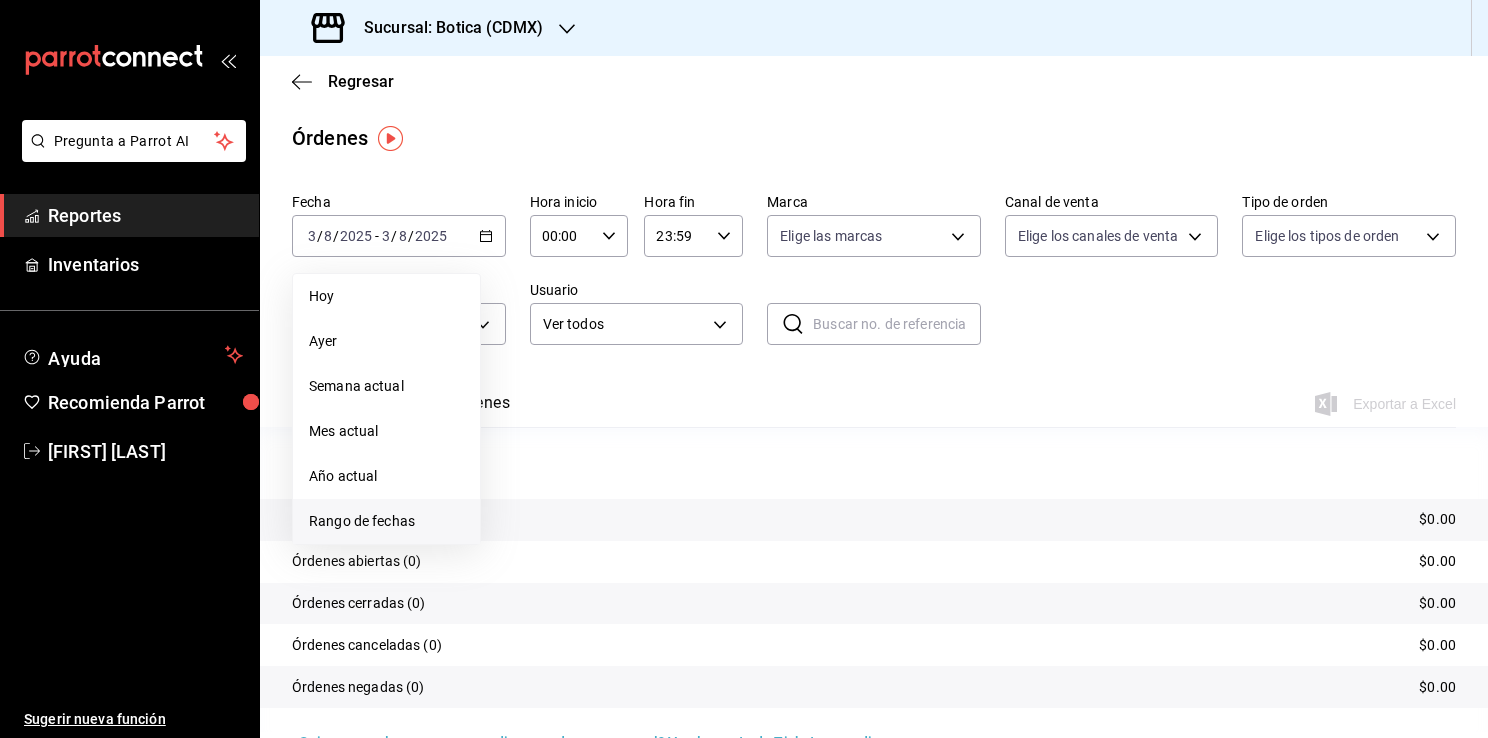 click on "Rango de fechas" at bounding box center [386, 521] 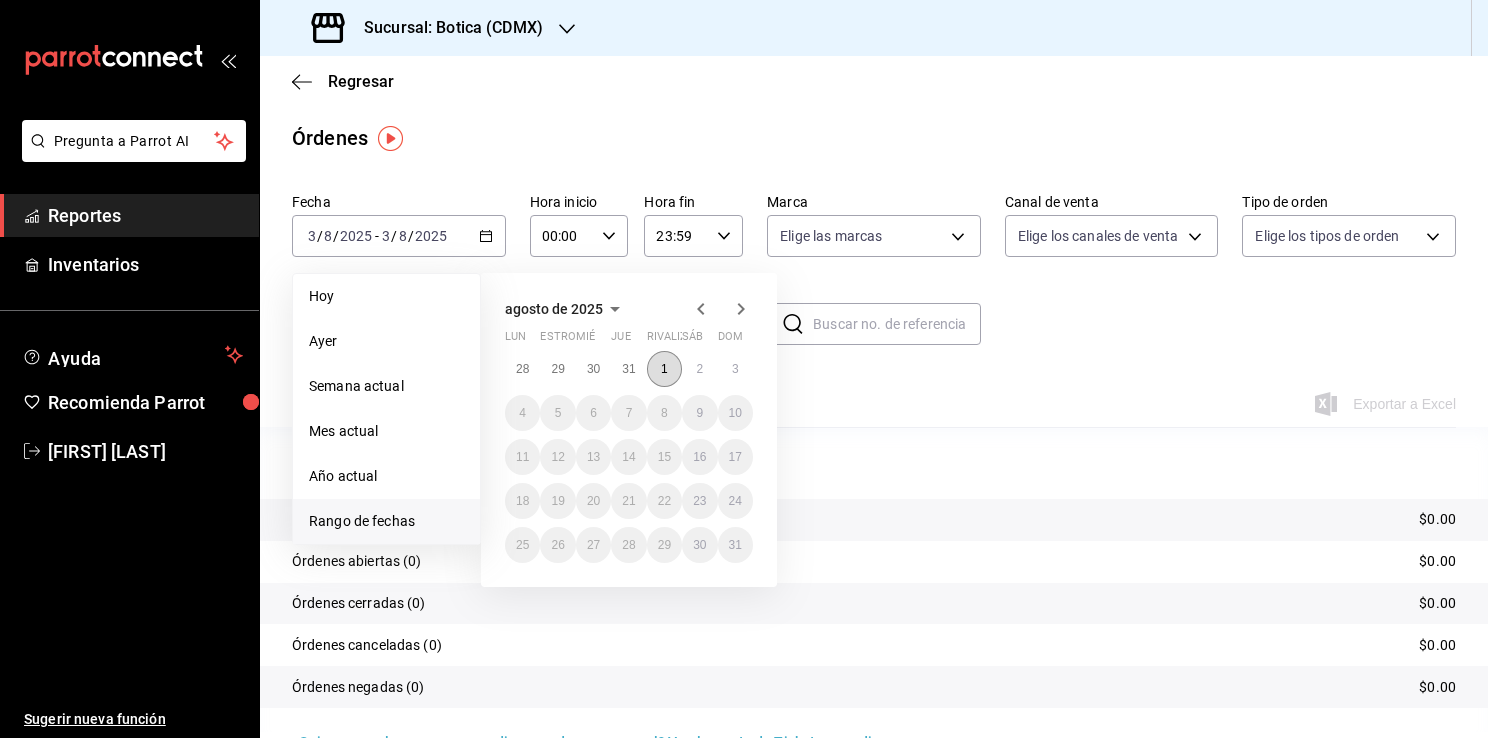 click on "1" at bounding box center (664, 369) 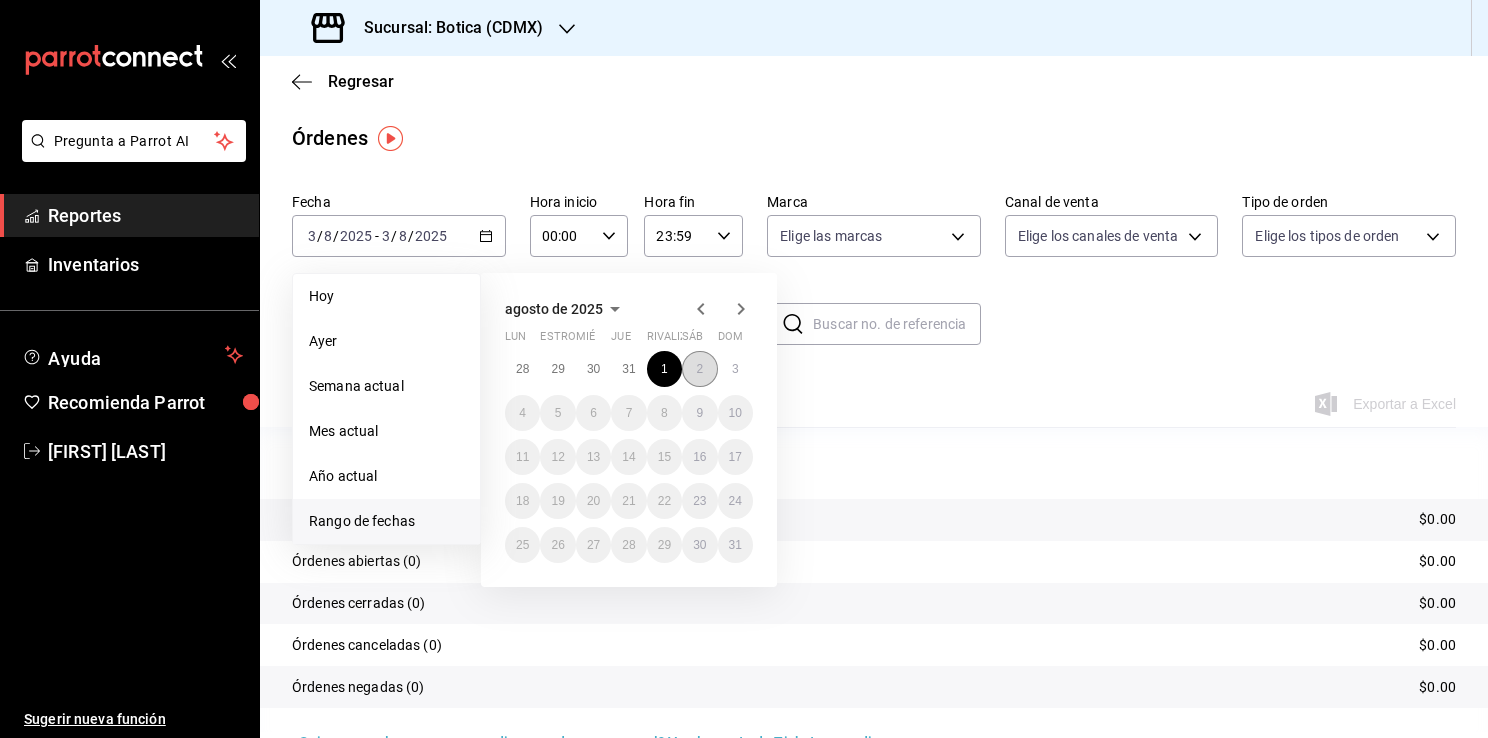 click on "2" at bounding box center [699, 369] 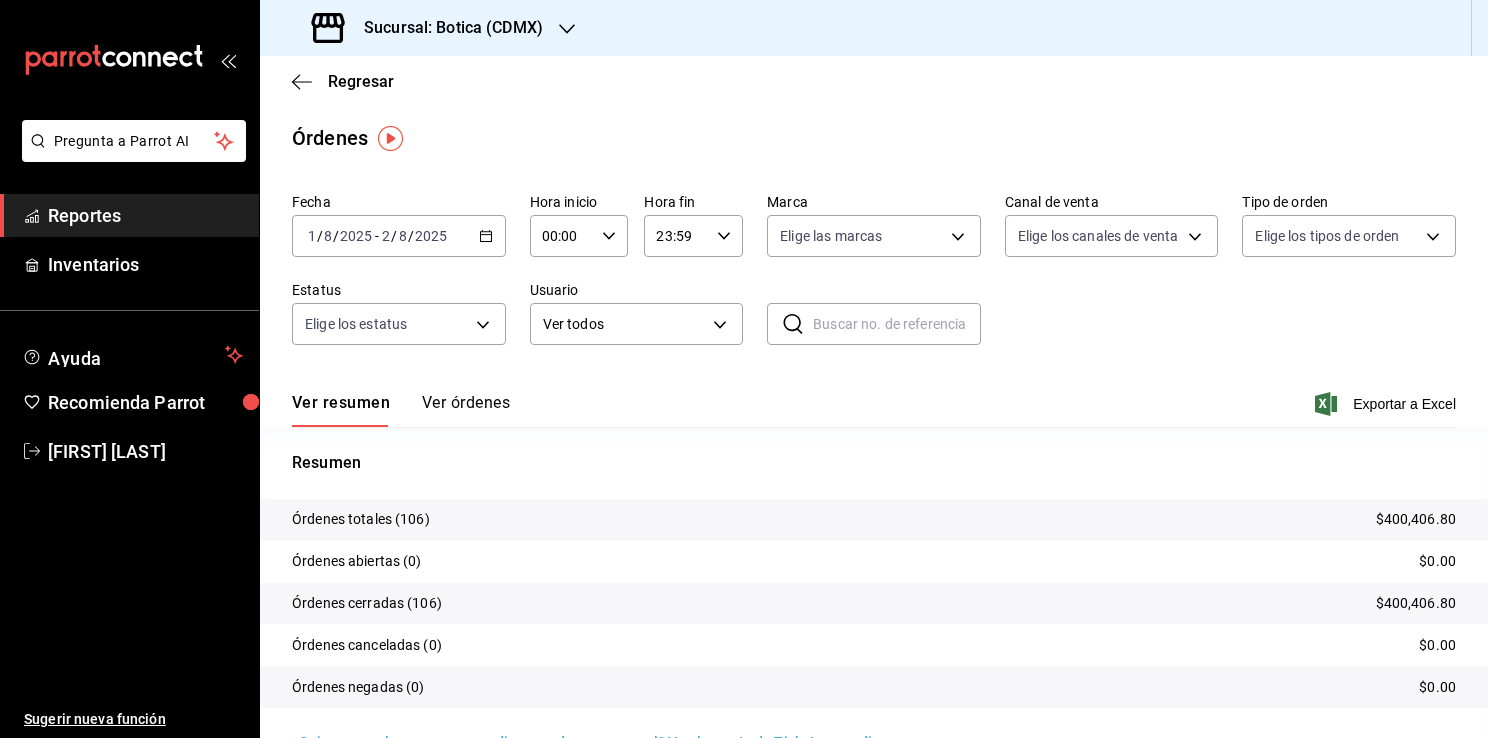 click 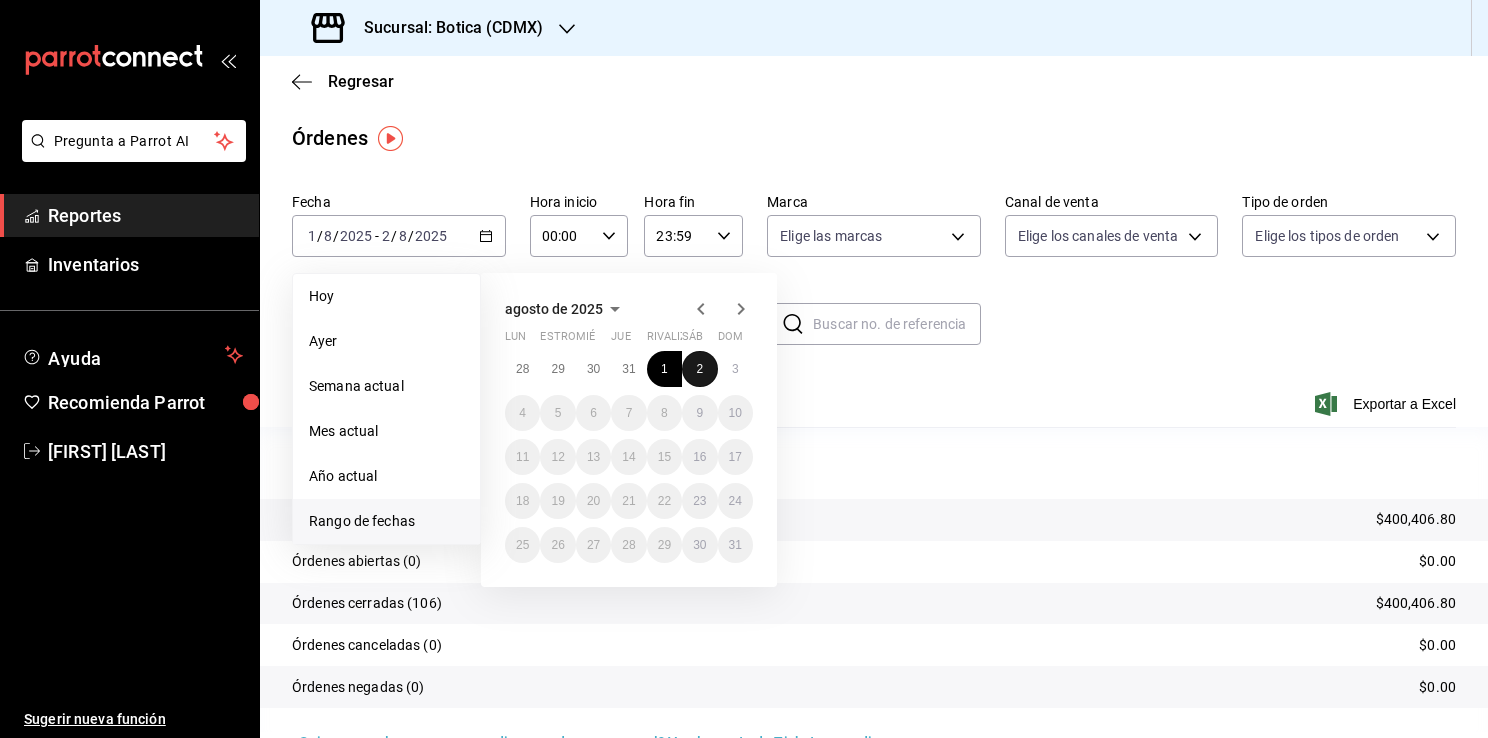 click on "2" at bounding box center (699, 369) 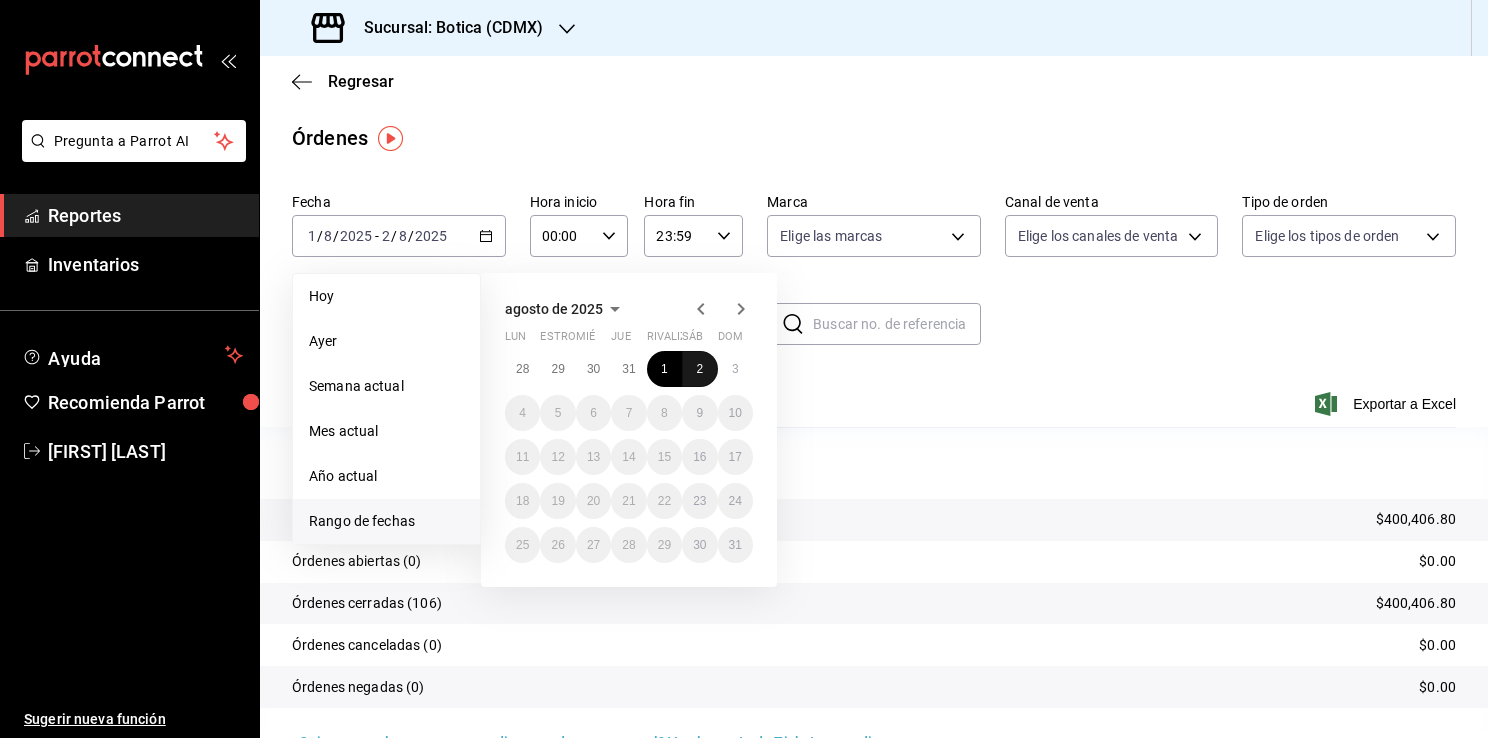 click on "Ver resumen Ver órdenes Exportar a Excel" at bounding box center [874, 398] 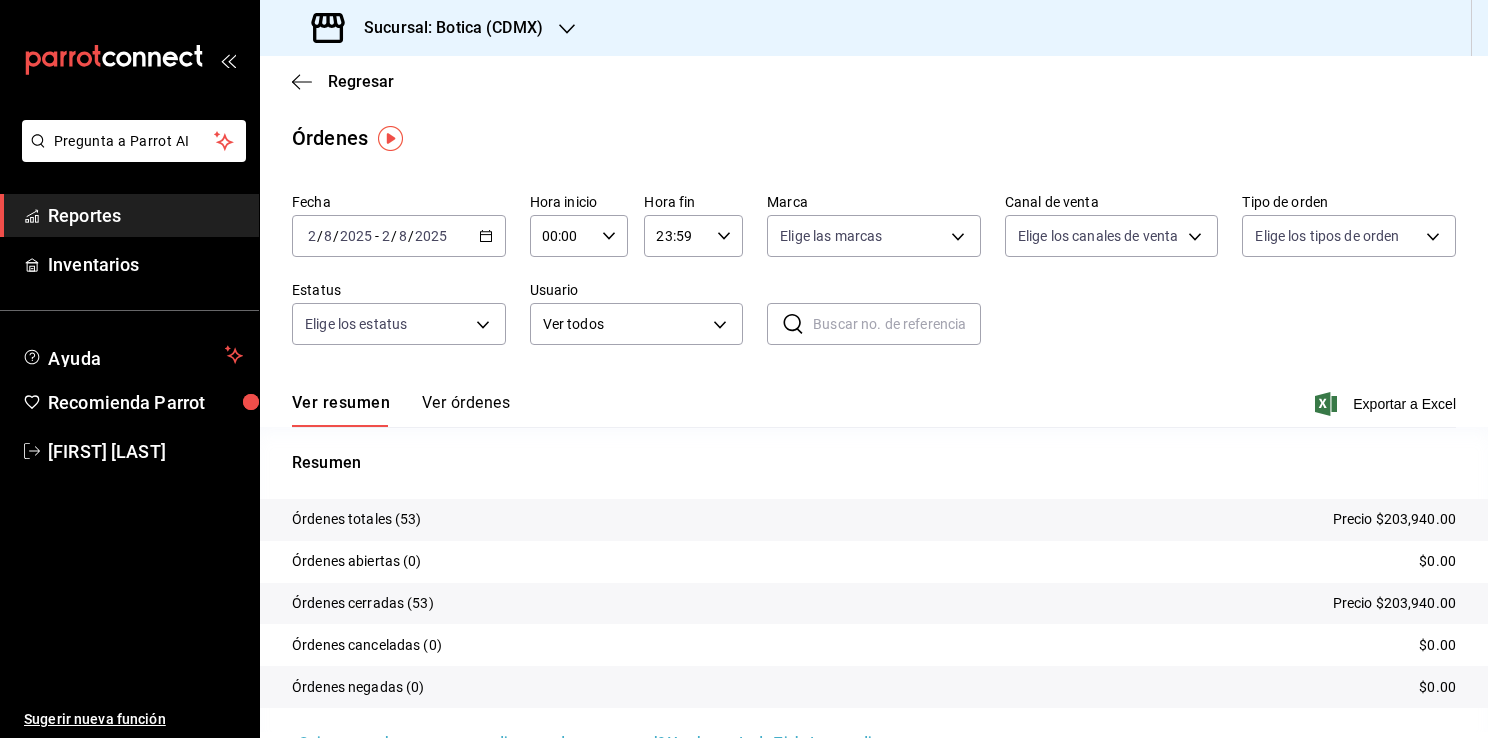drag, startPoint x: 700, startPoint y: 371, endPoint x: 607, endPoint y: 229, distance: 169.74393 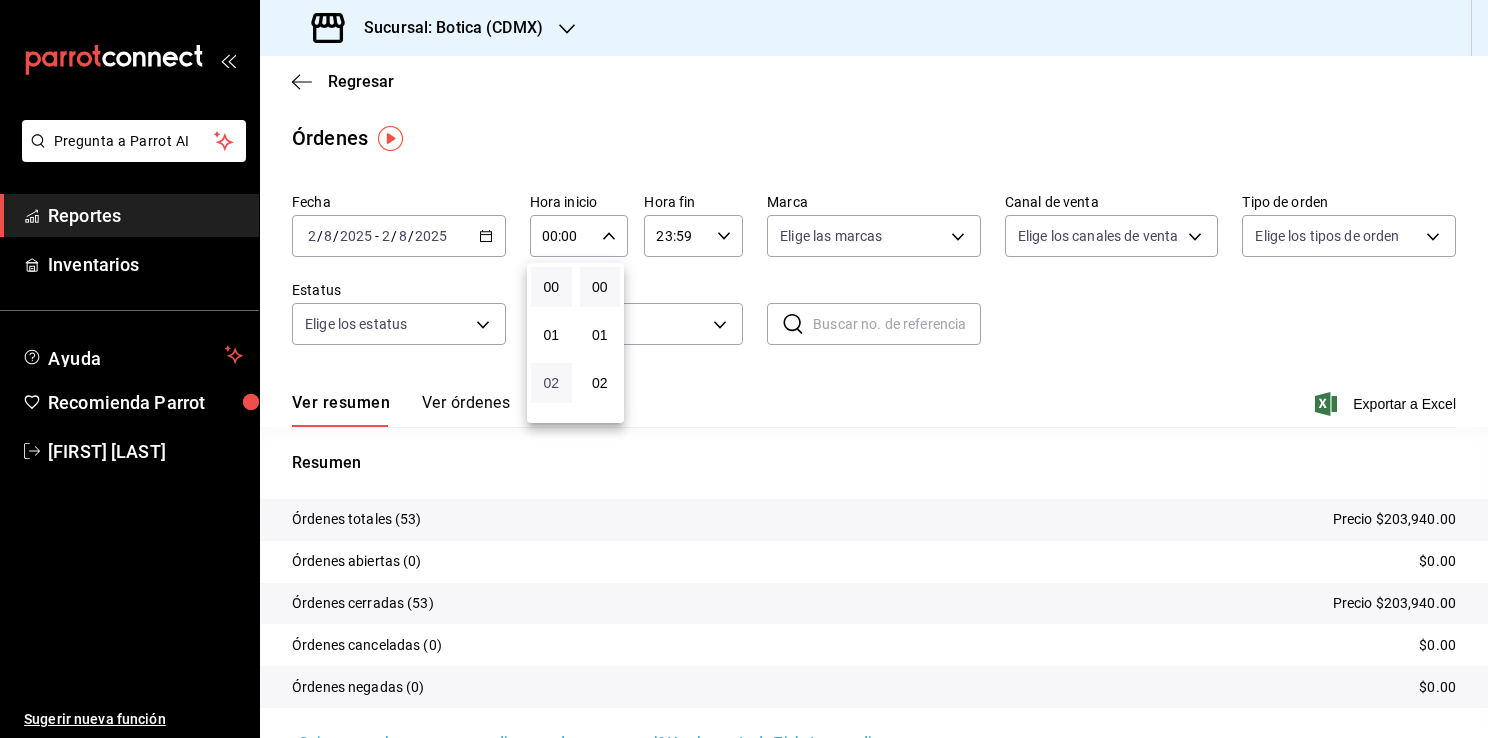 click on "02" at bounding box center [551, 383] 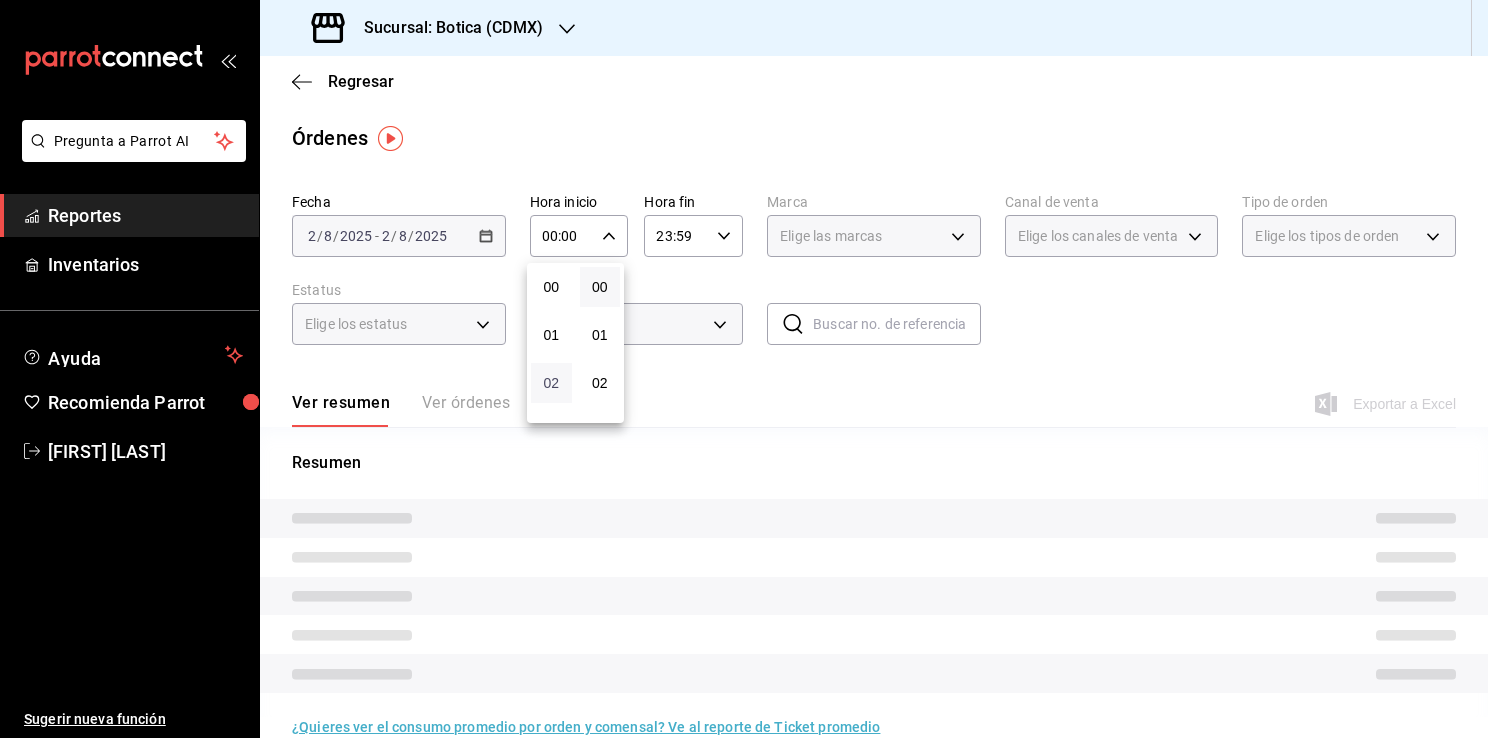 type on "02:00" 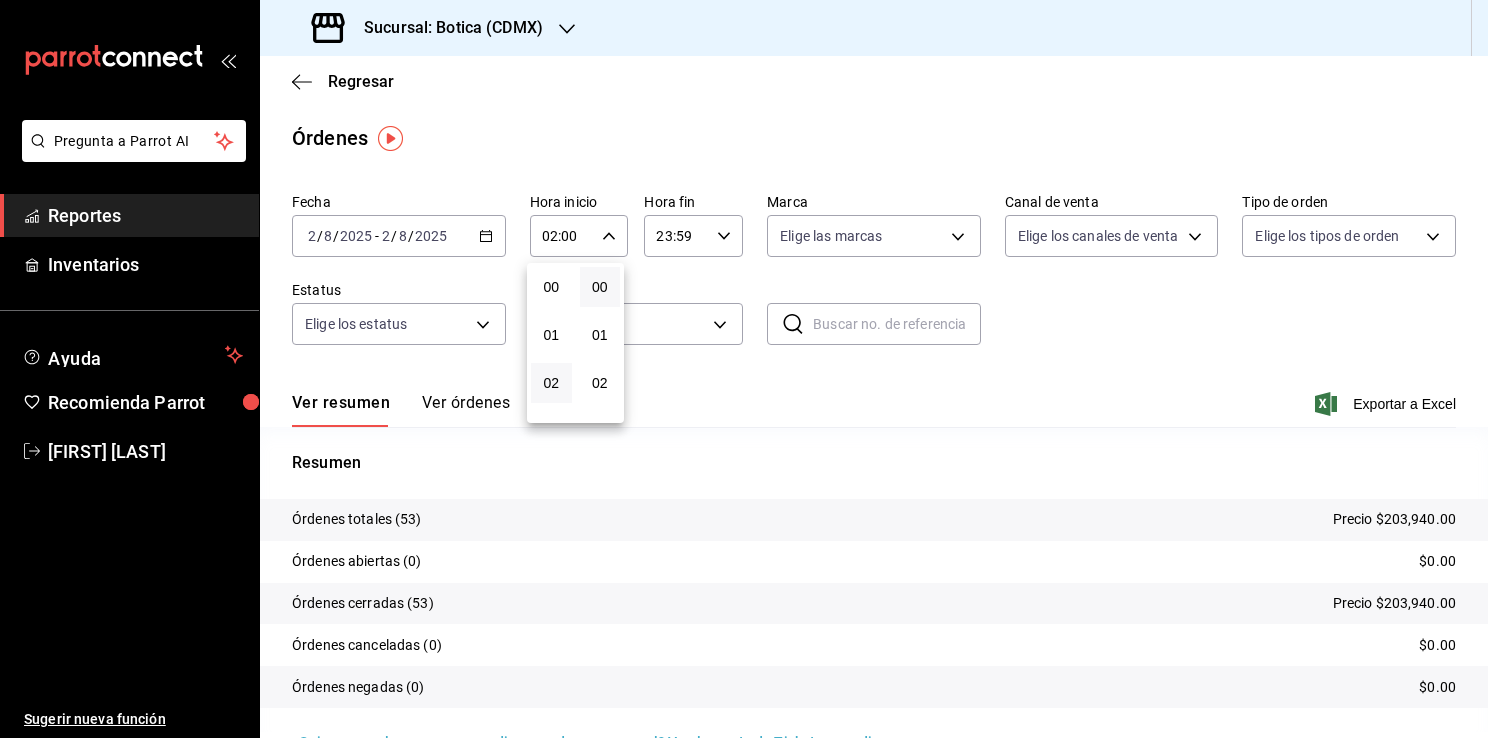 drag, startPoint x: 1477, startPoint y: 317, endPoint x: 1486, endPoint y: 468, distance: 151.26797 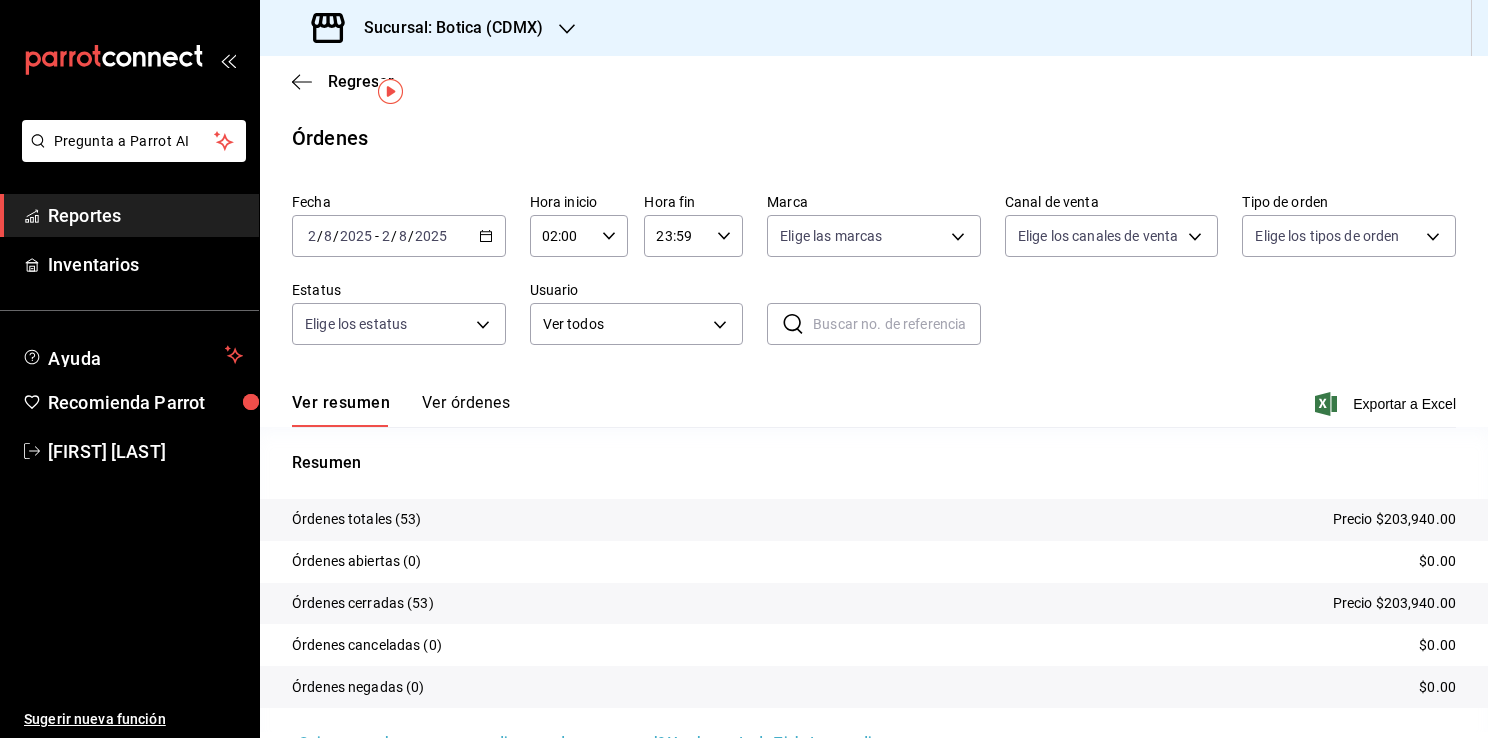 scroll, scrollTop: 47, scrollLeft: 0, axis: vertical 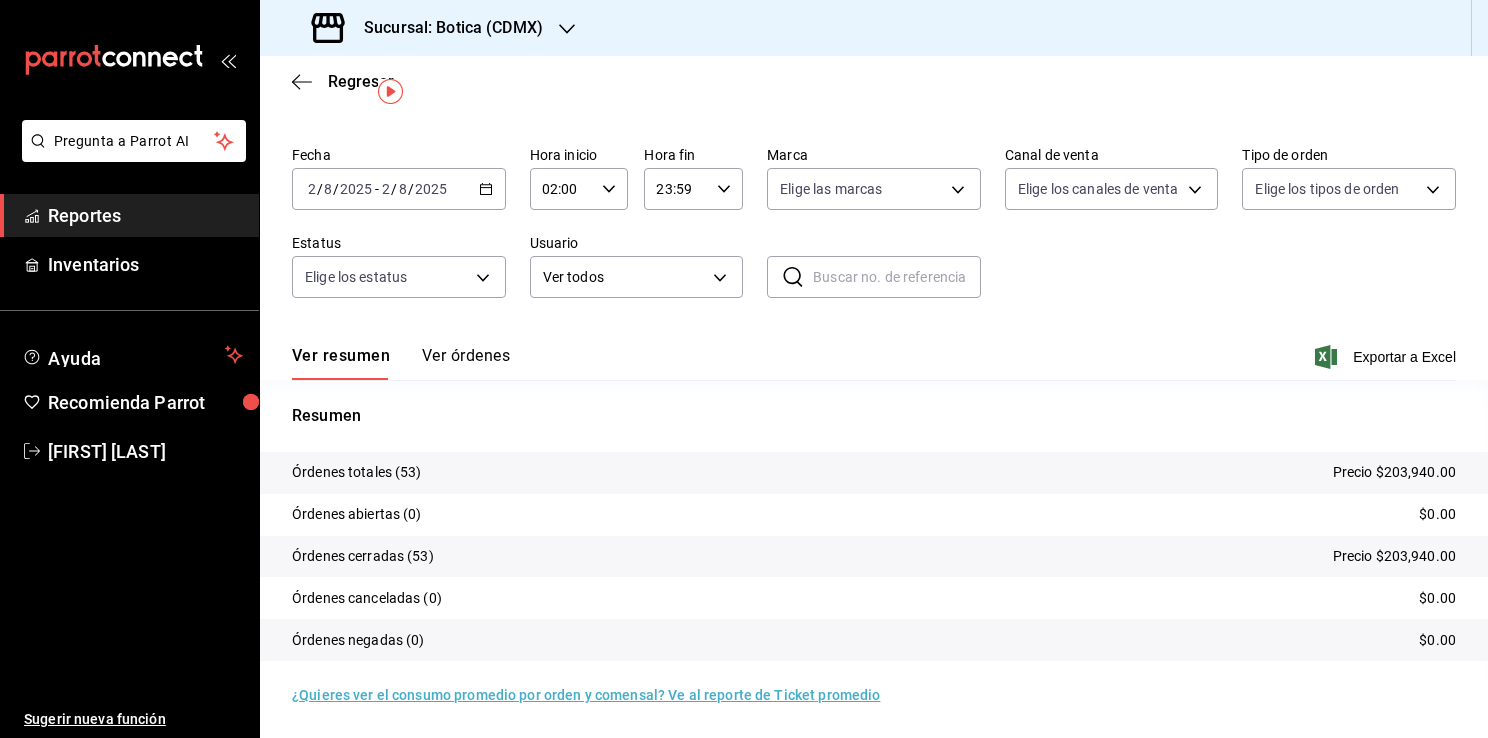 click on "Ver órdenes" at bounding box center [466, 363] 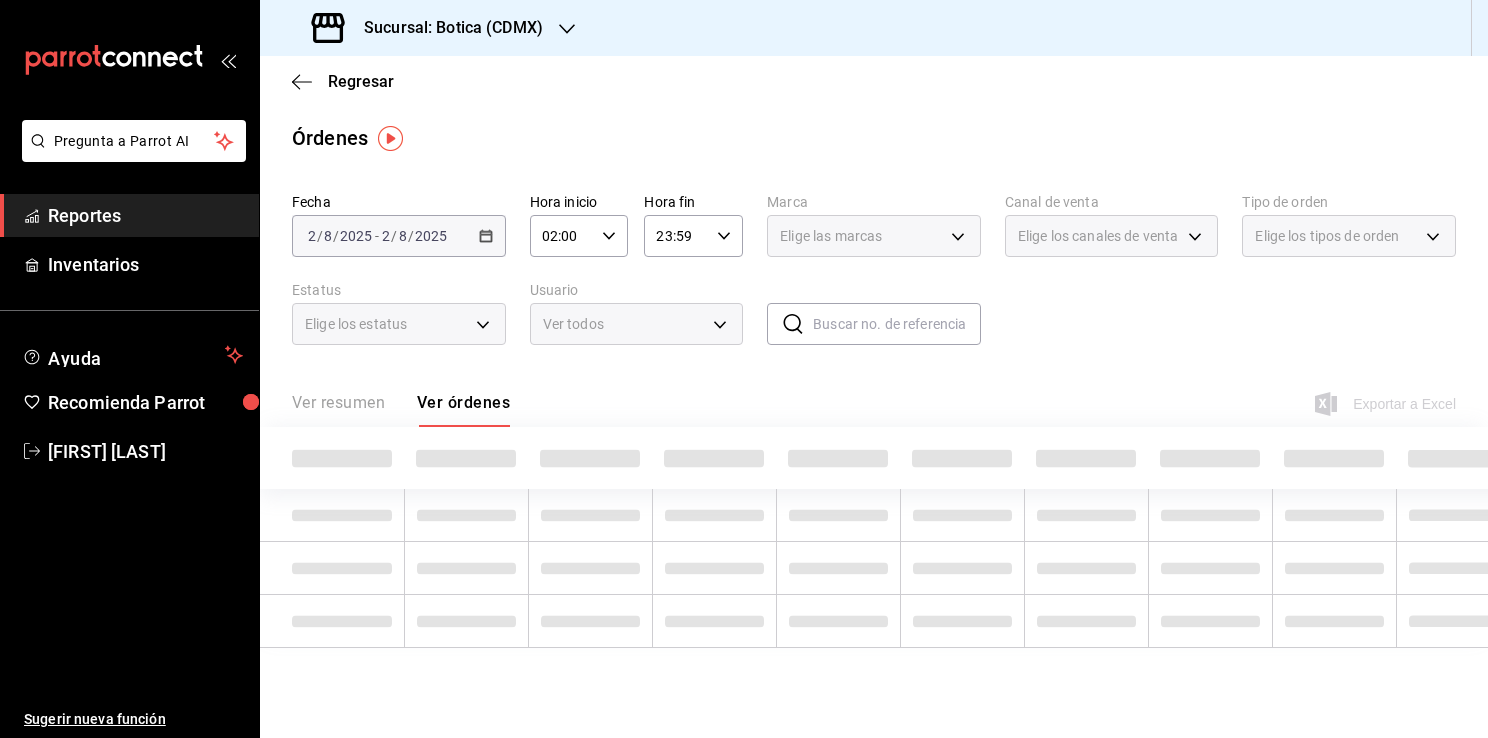 scroll, scrollTop: 0, scrollLeft: 0, axis: both 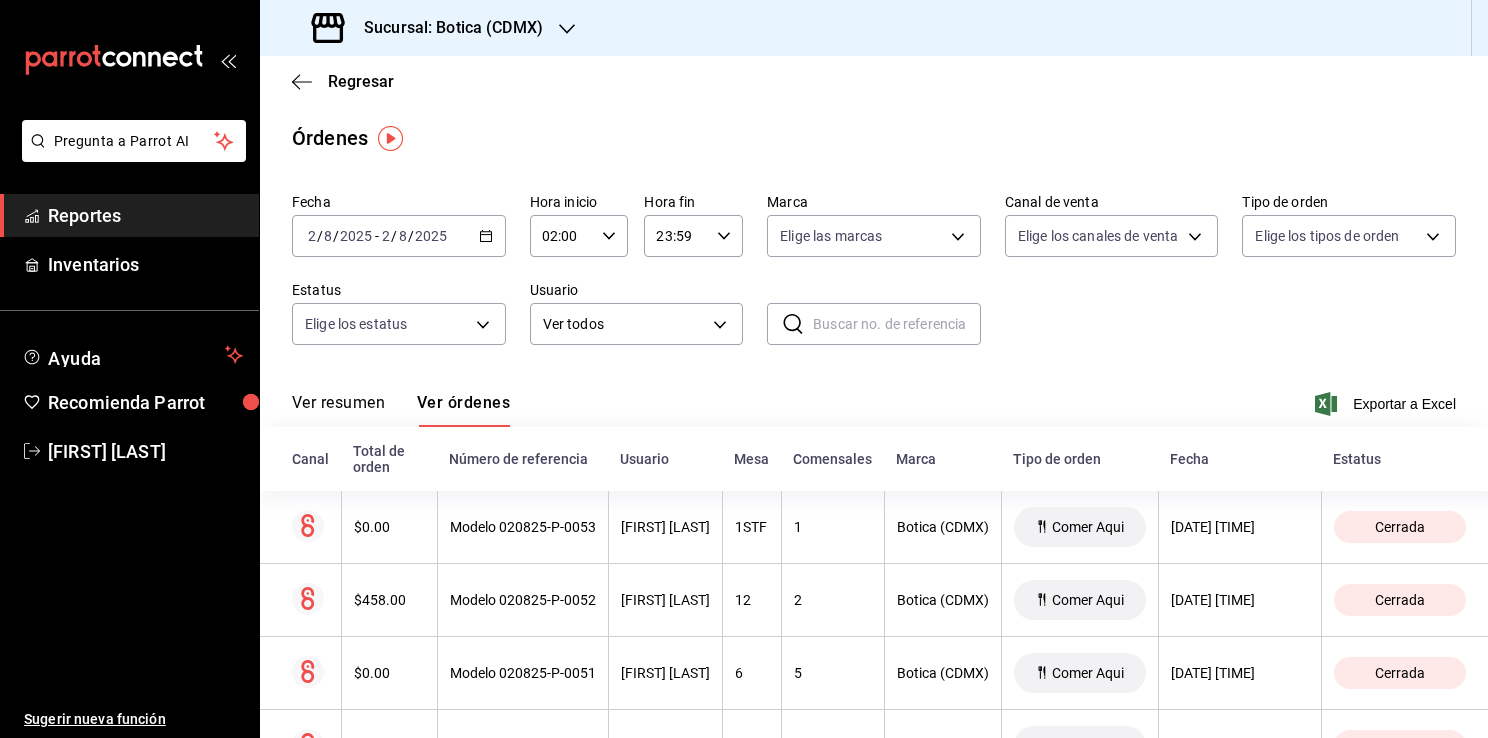 click on "Reportes" at bounding box center (145, 215) 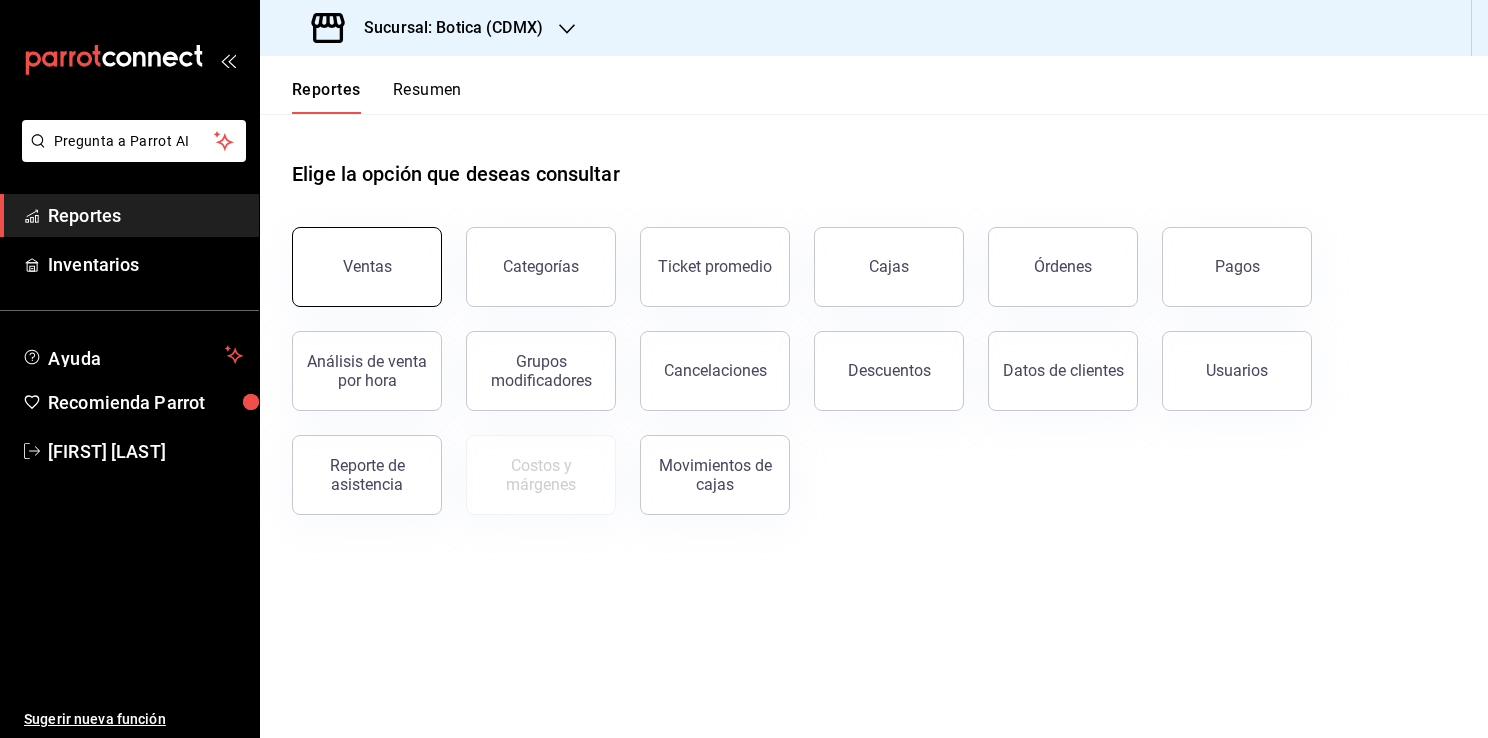 click on "Ventas" at bounding box center (367, 267) 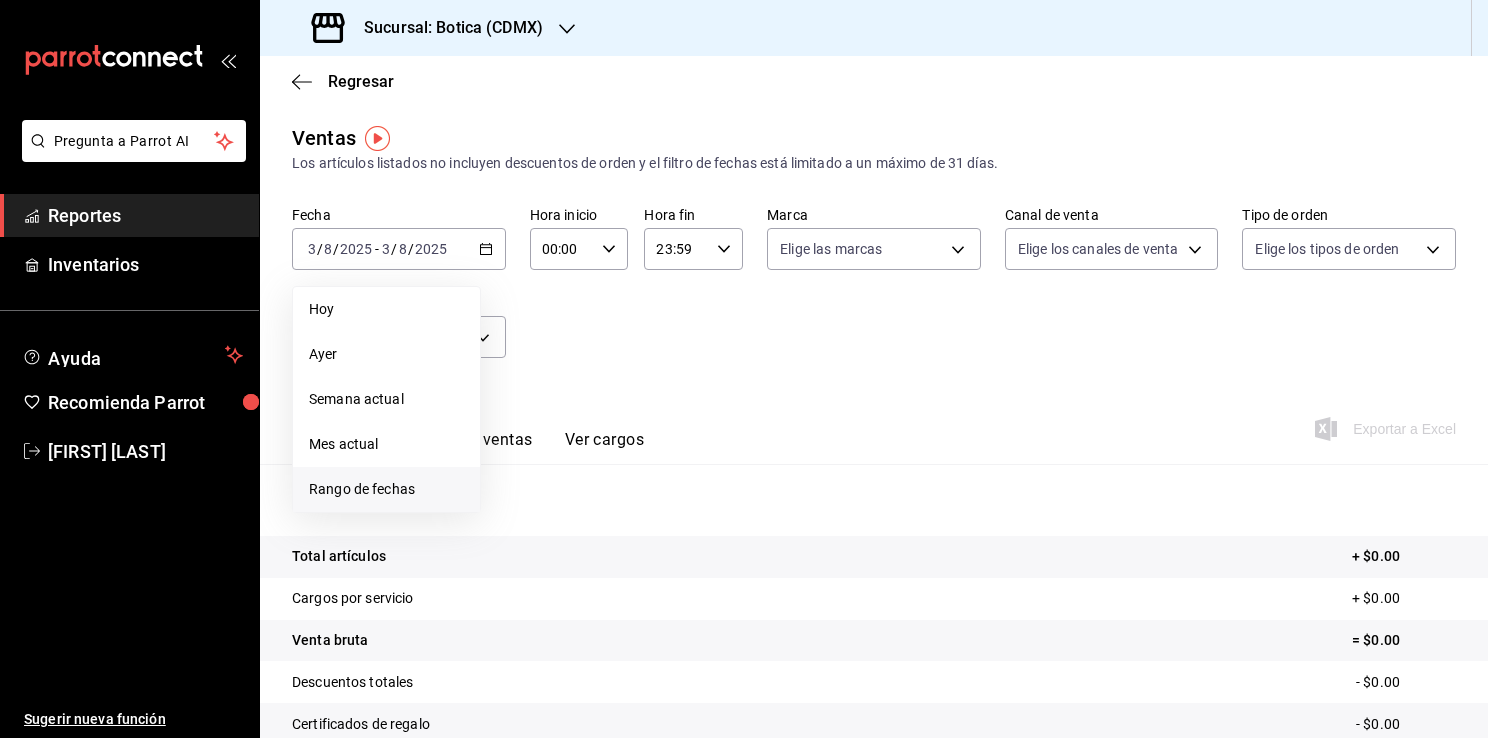 click on "Rango de fechas" at bounding box center [386, 489] 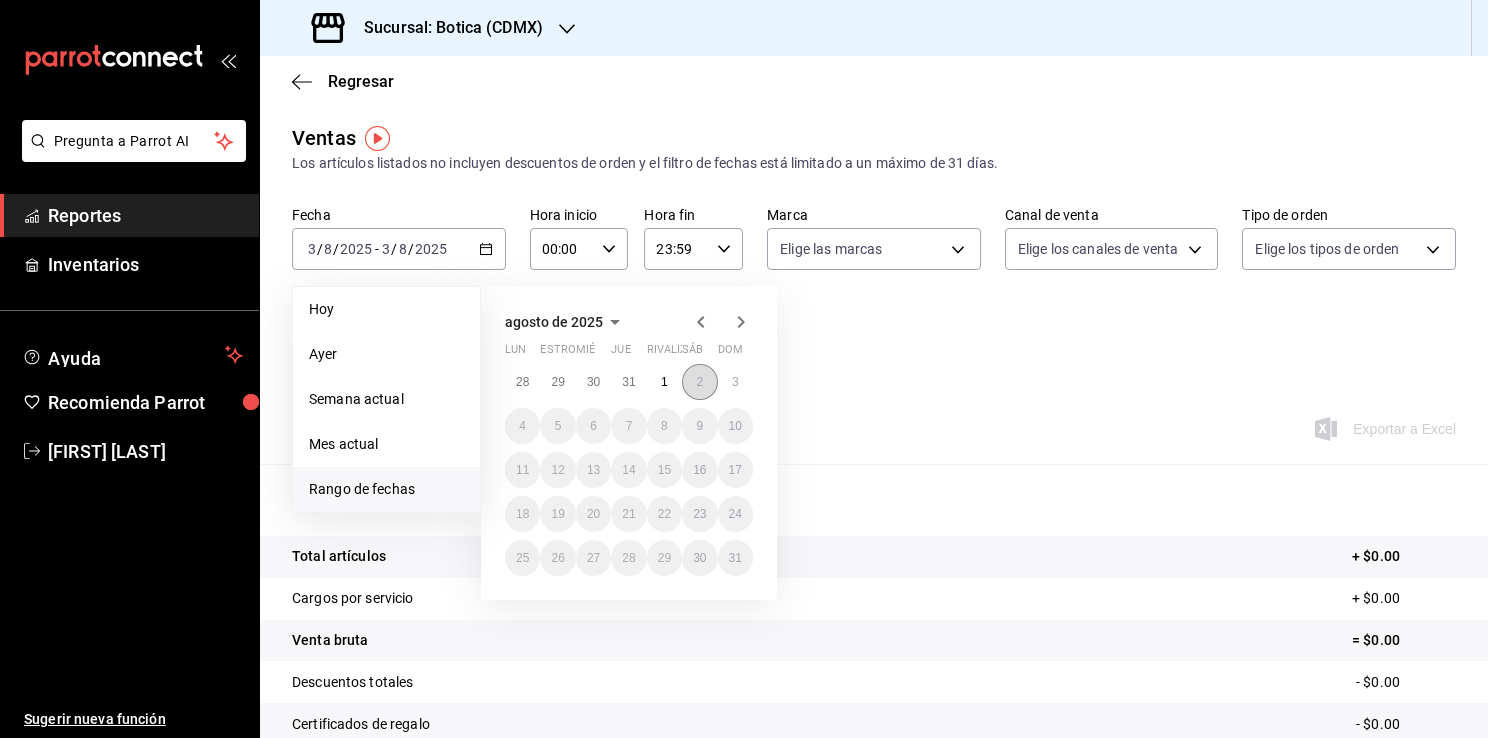 click on "2" at bounding box center (699, 382) 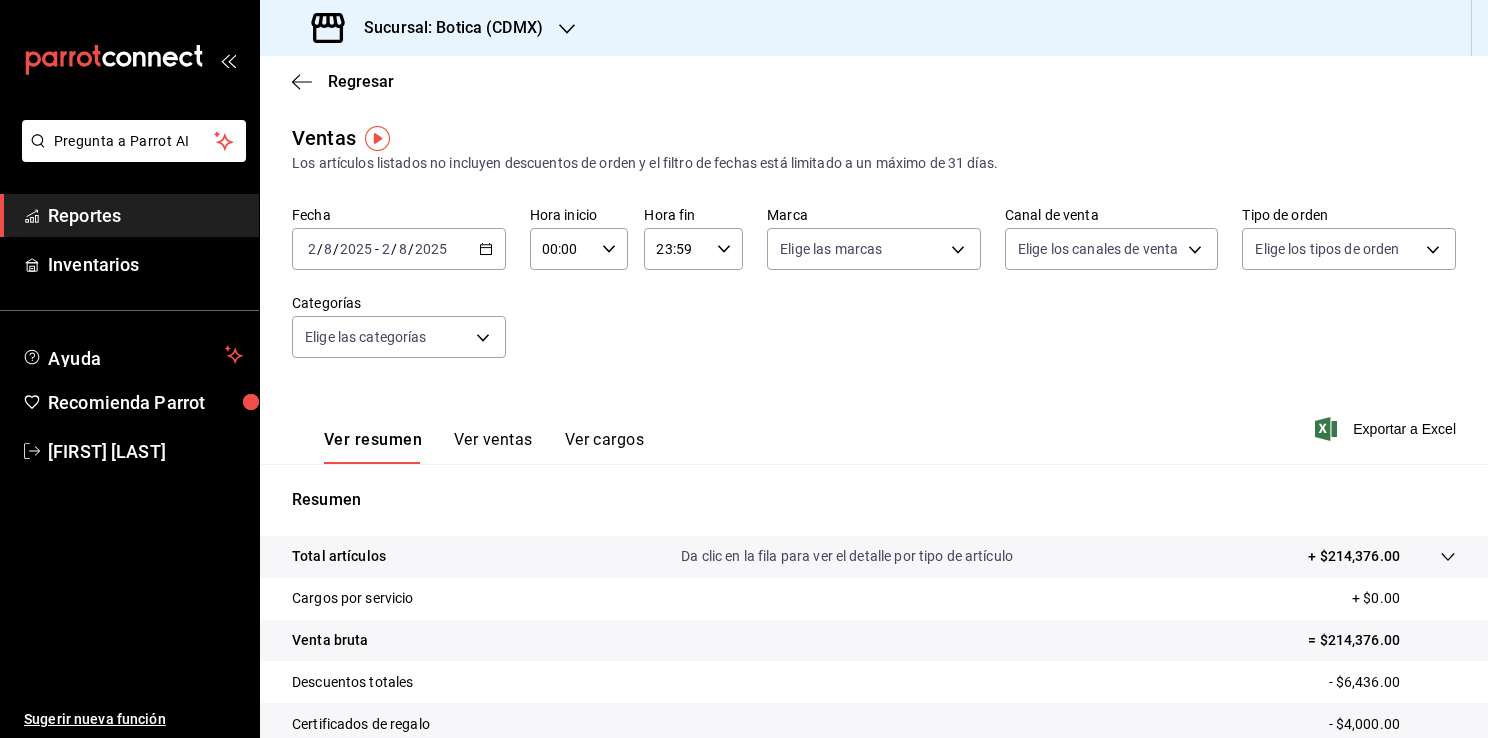 click 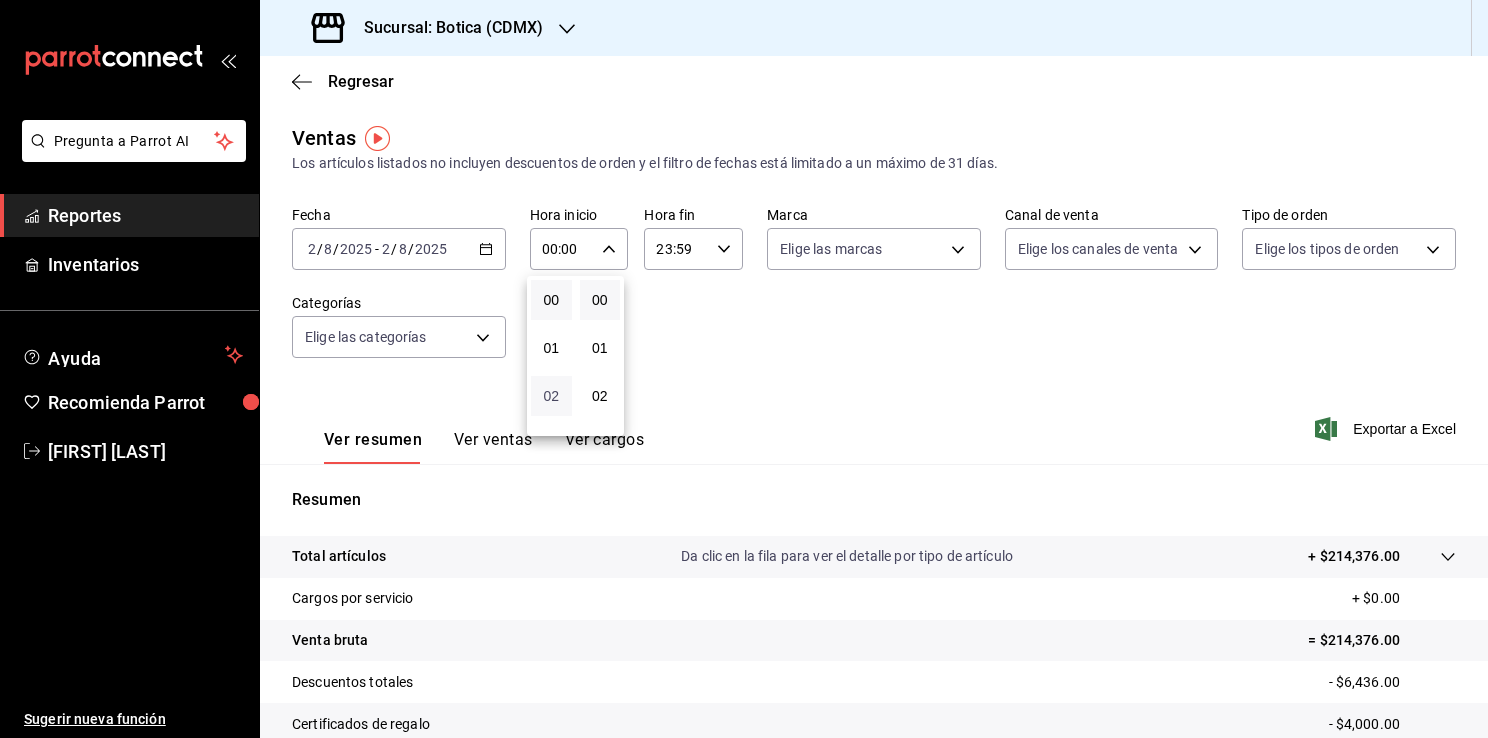 click on "02" at bounding box center [551, 396] 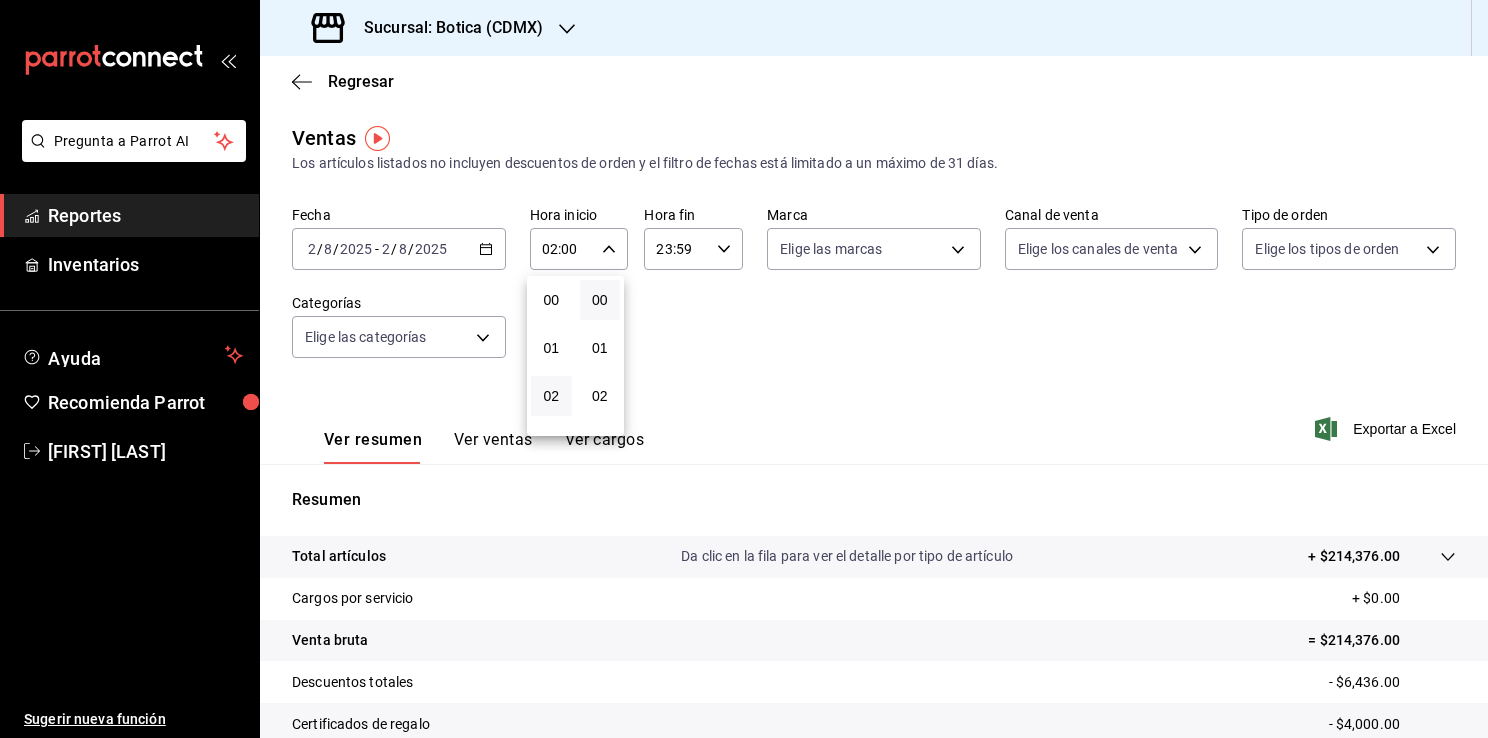 drag, startPoint x: 1476, startPoint y: 352, endPoint x: 1484, endPoint y: 461, distance: 109.29318 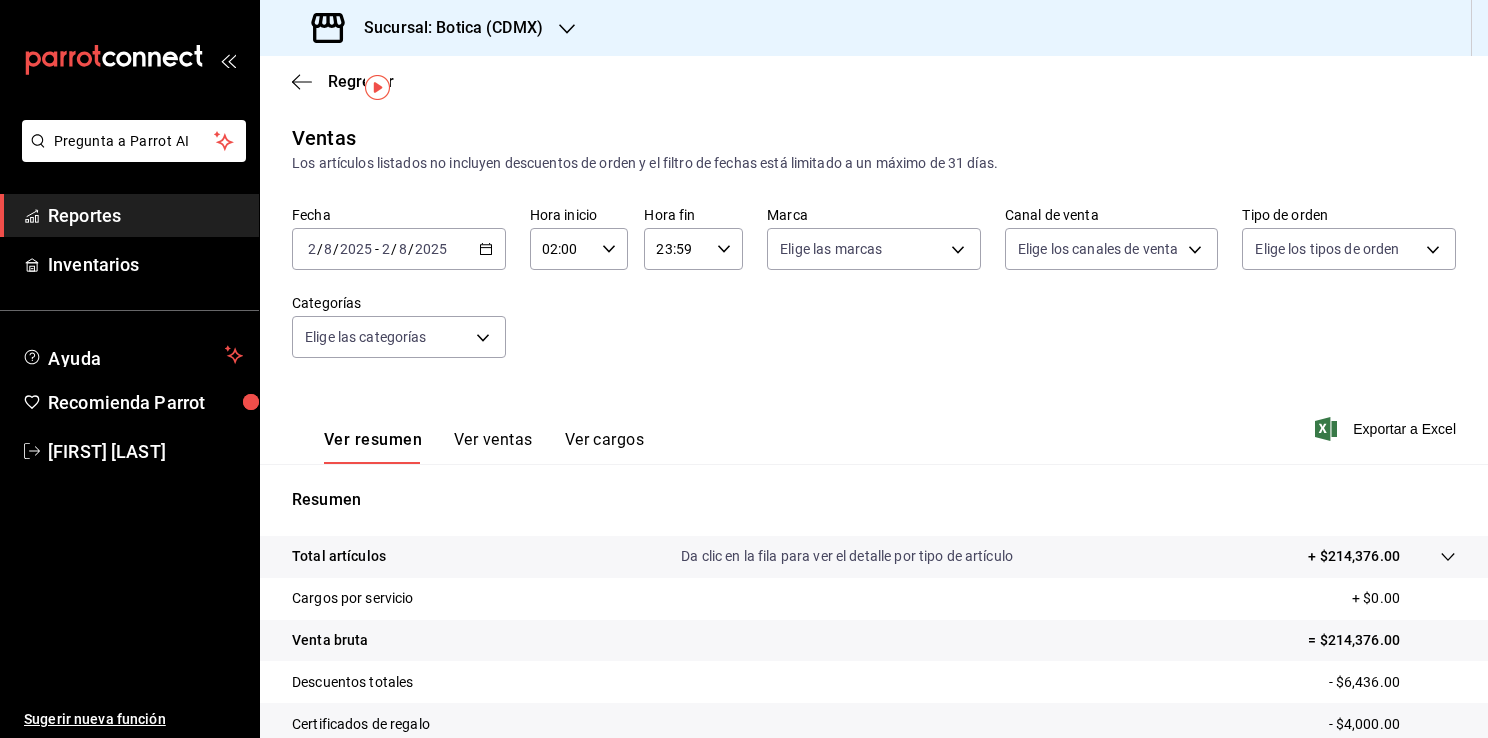 scroll, scrollTop: 220, scrollLeft: 0, axis: vertical 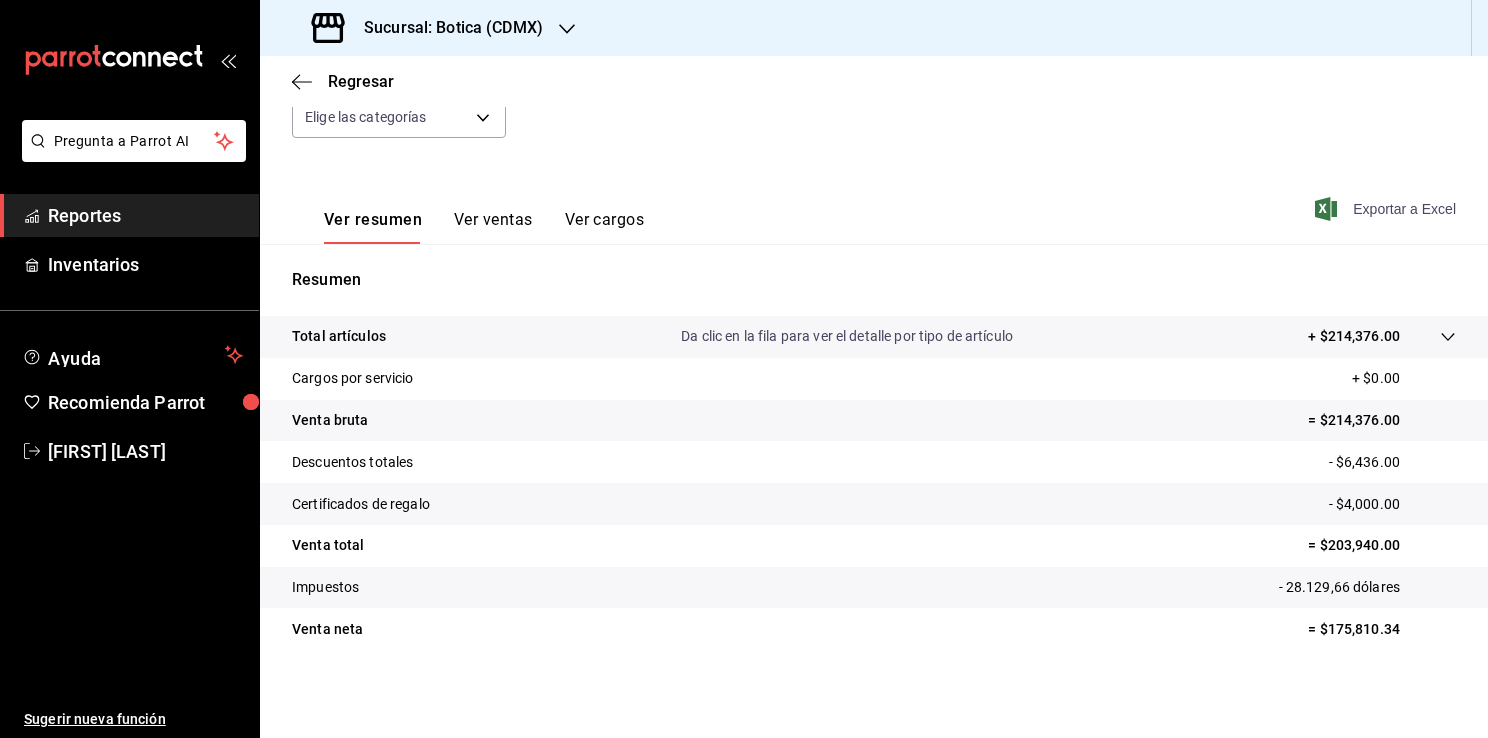 type 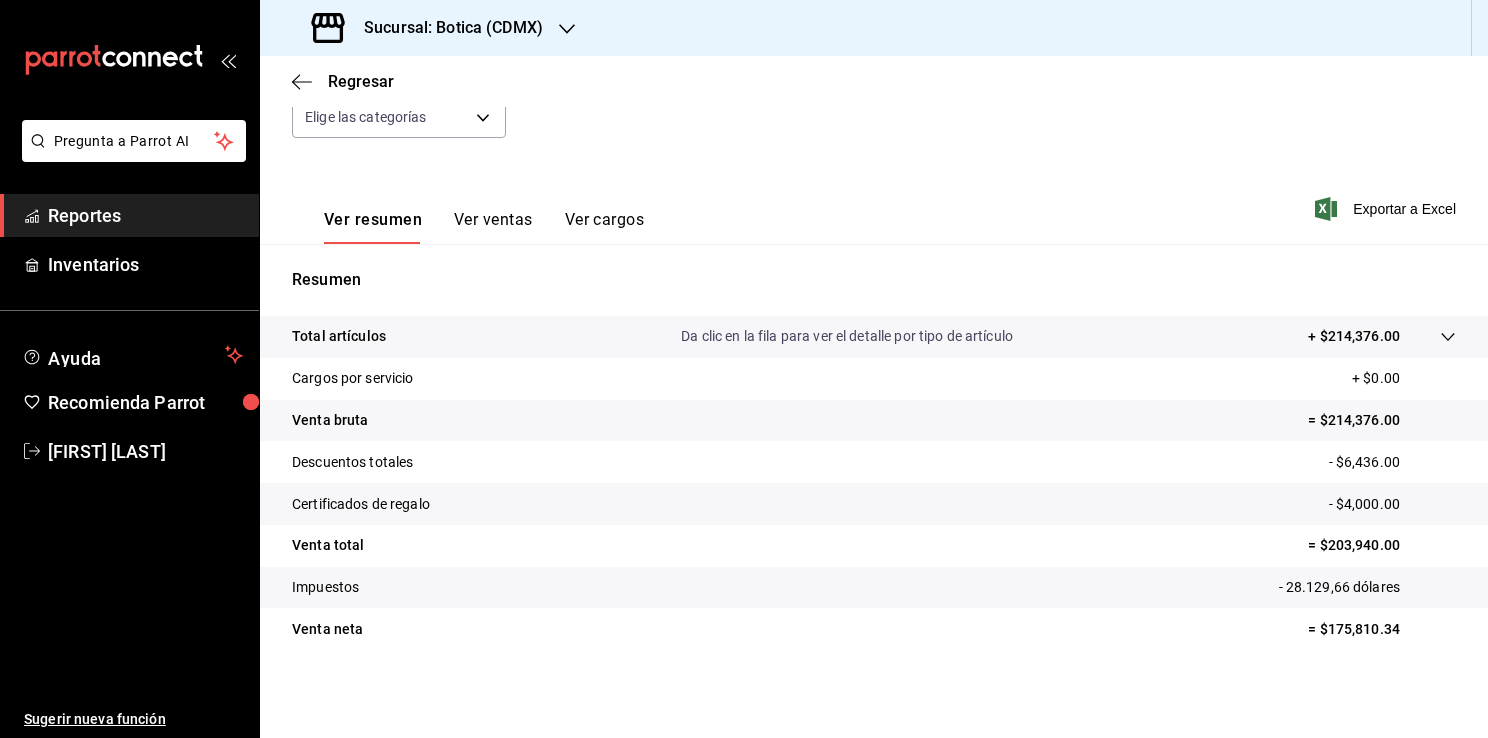 click on "Ver ventas" at bounding box center (493, 227) 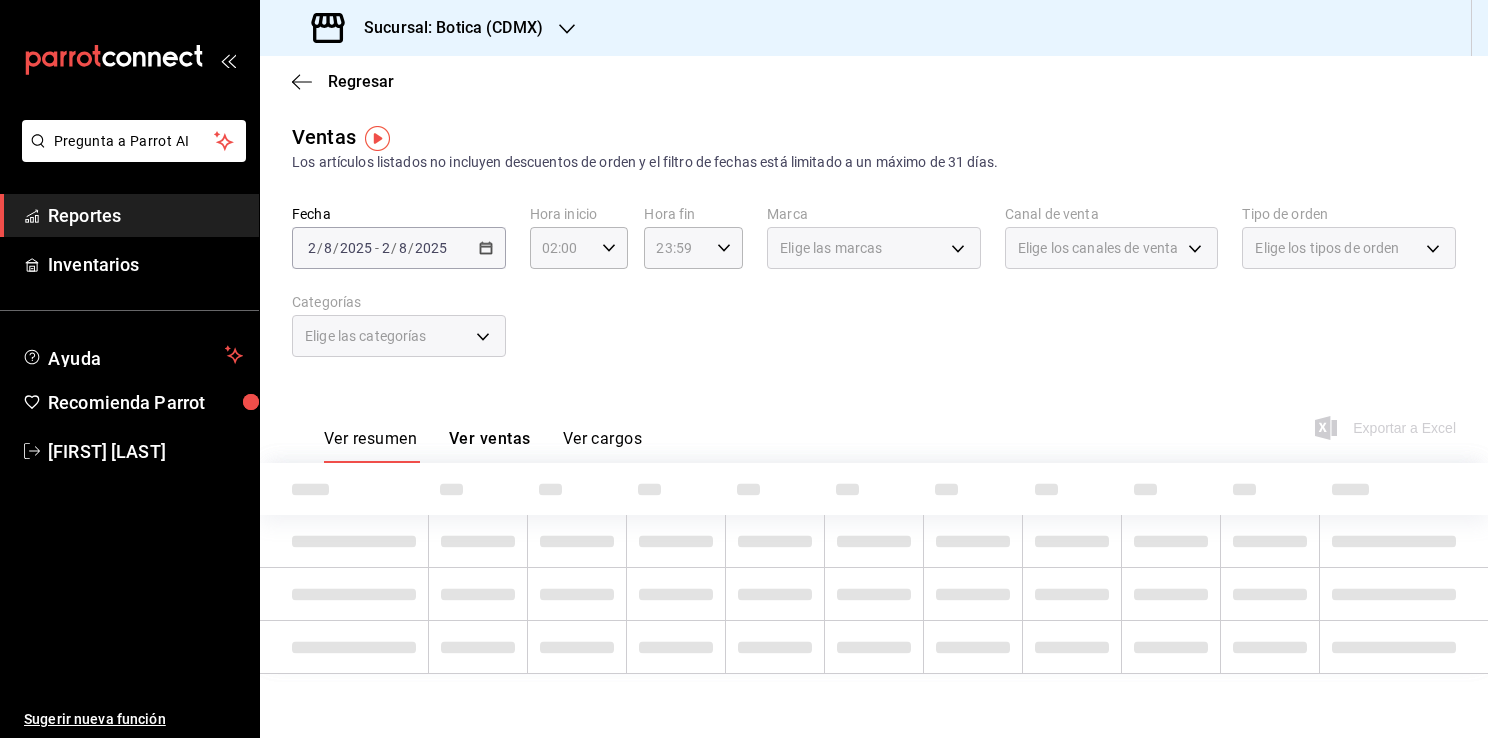 scroll, scrollTop: 0, scrollLeft: 0, axis: both 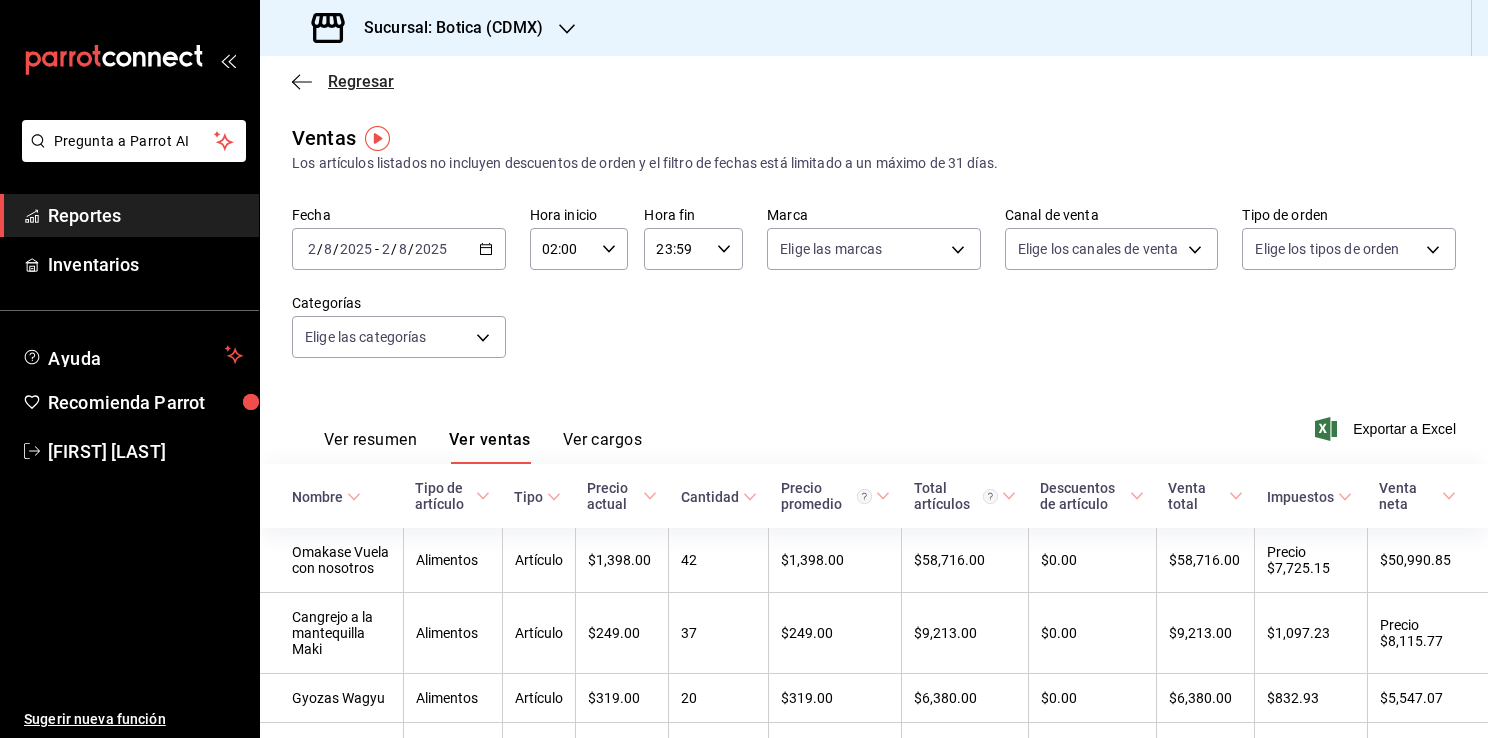 click 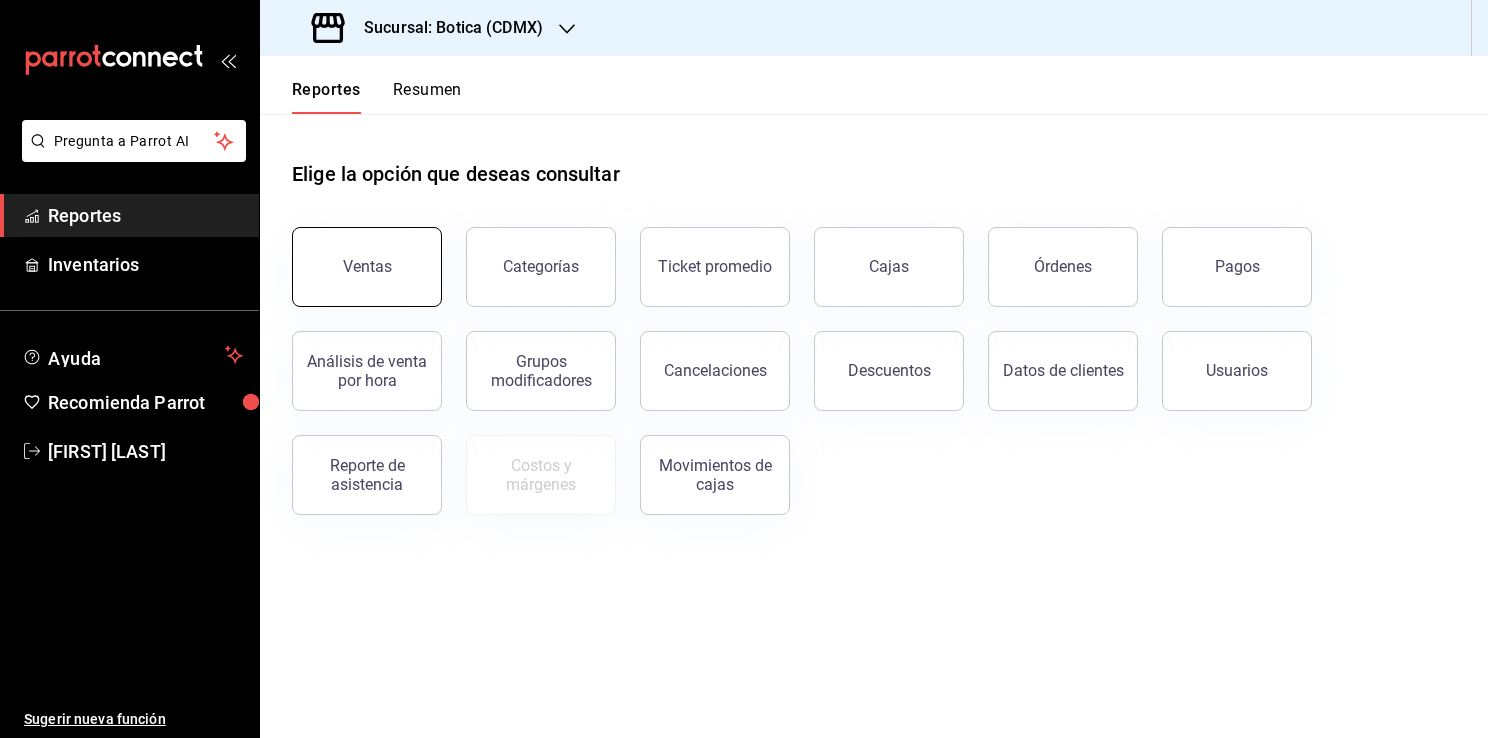 click on "Ventas" at bounding box center (367, 267) 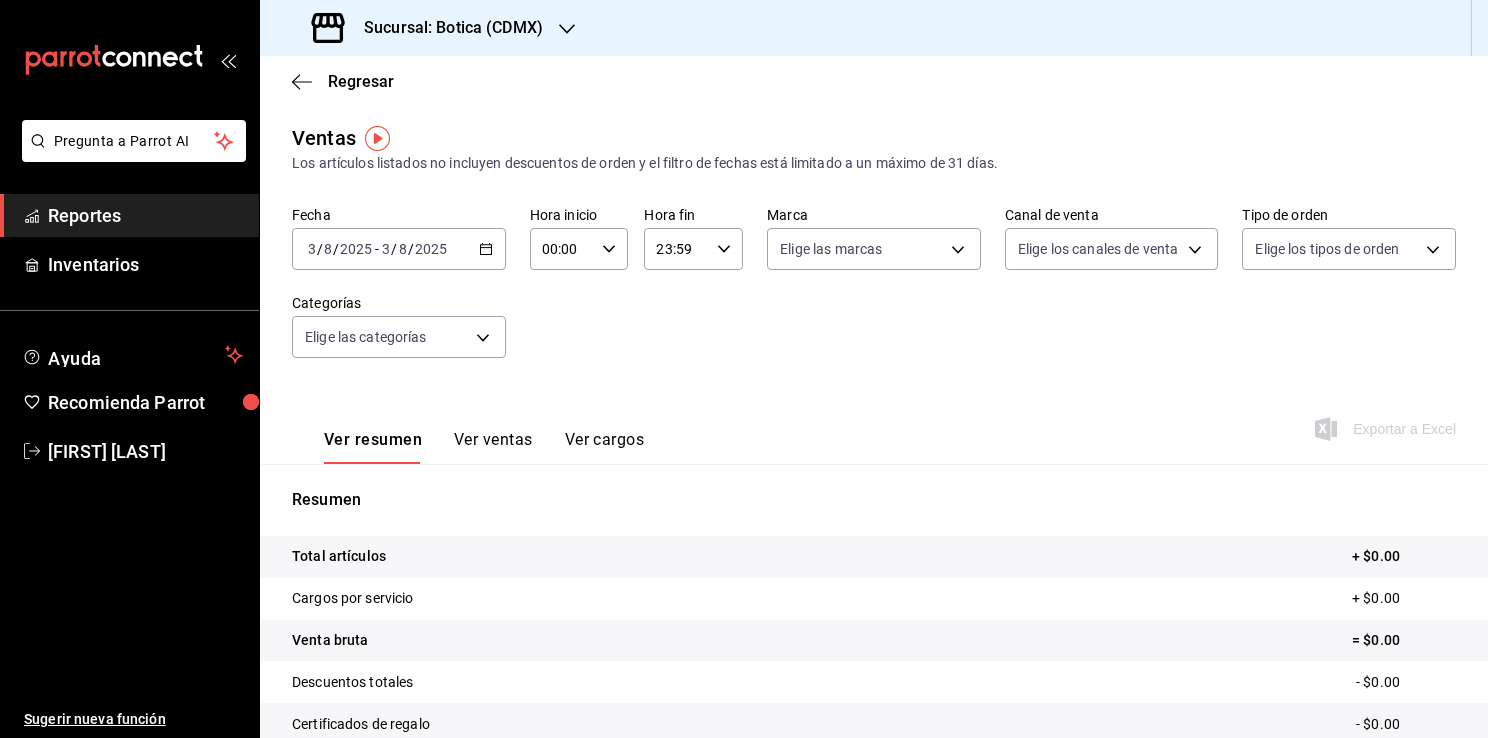 click 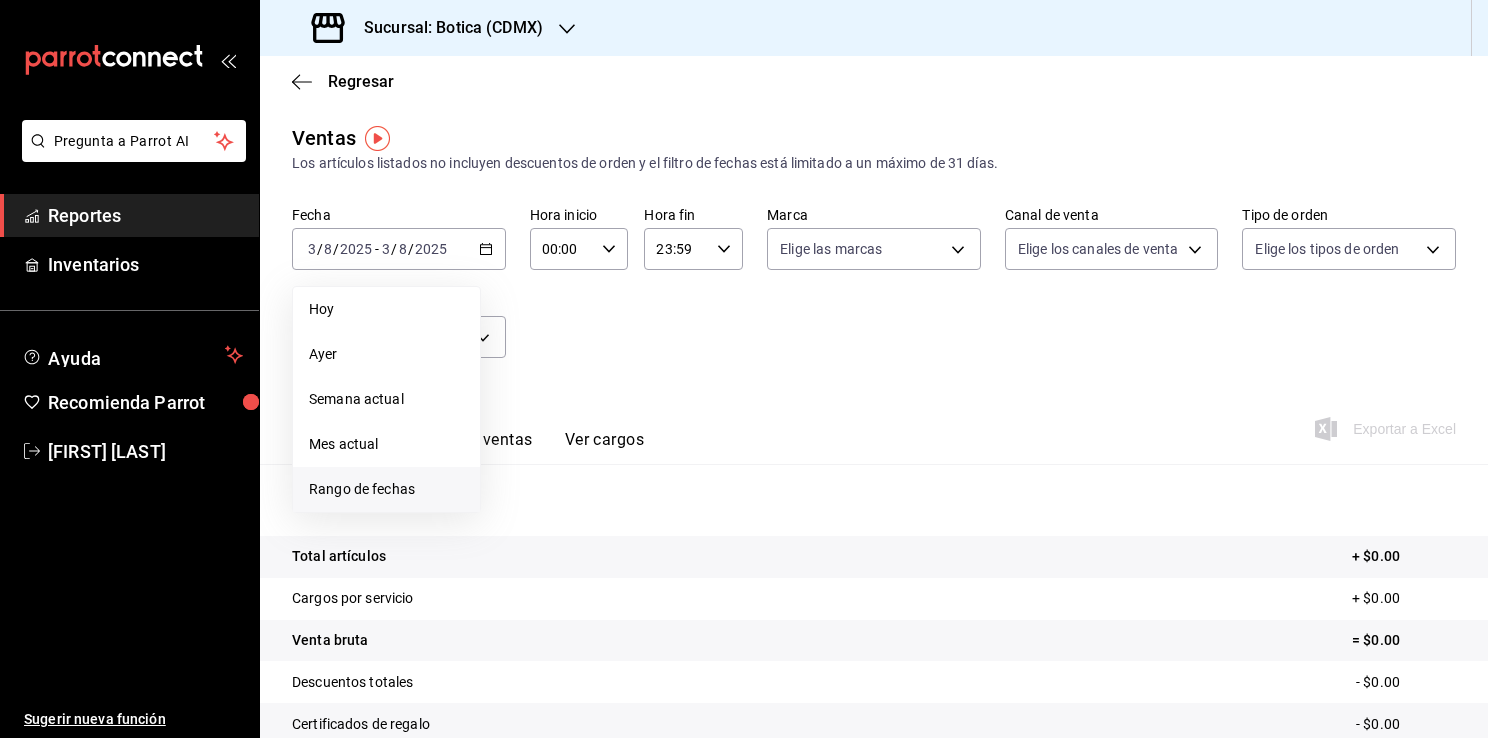 click on "Rango de fechas" at bounding box center (386, 489) 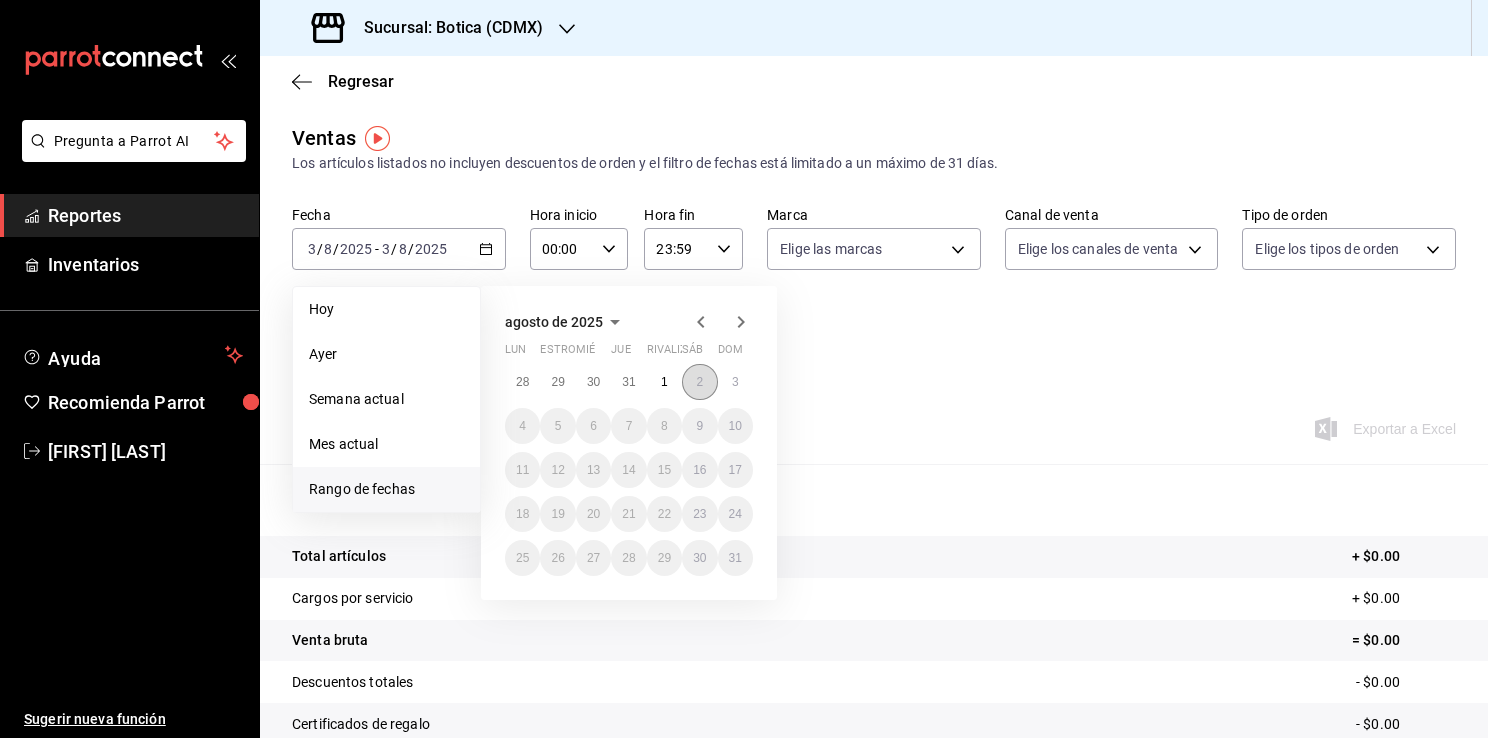 click on "2" at bounding box center (699, 382) 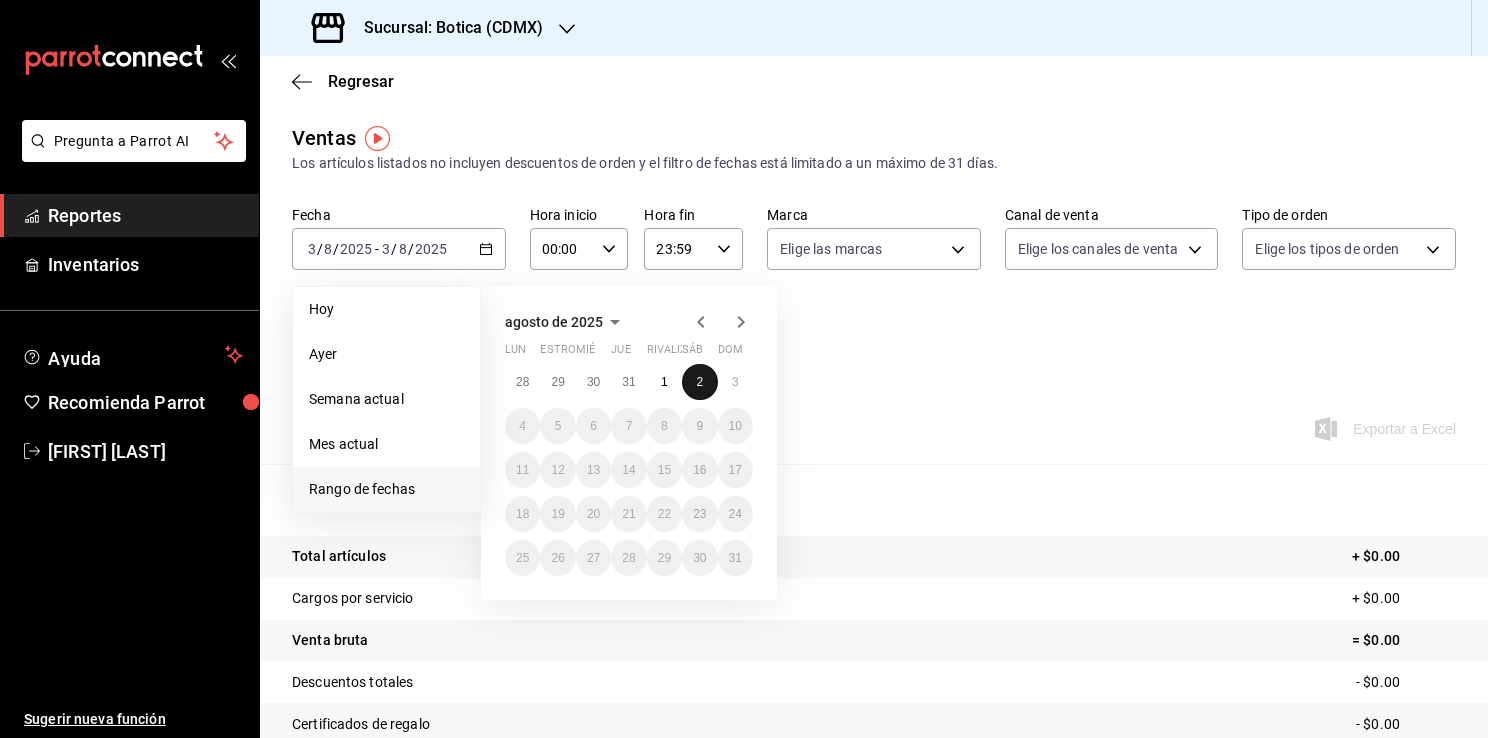 click on "2" at bounding box center (699, 382) 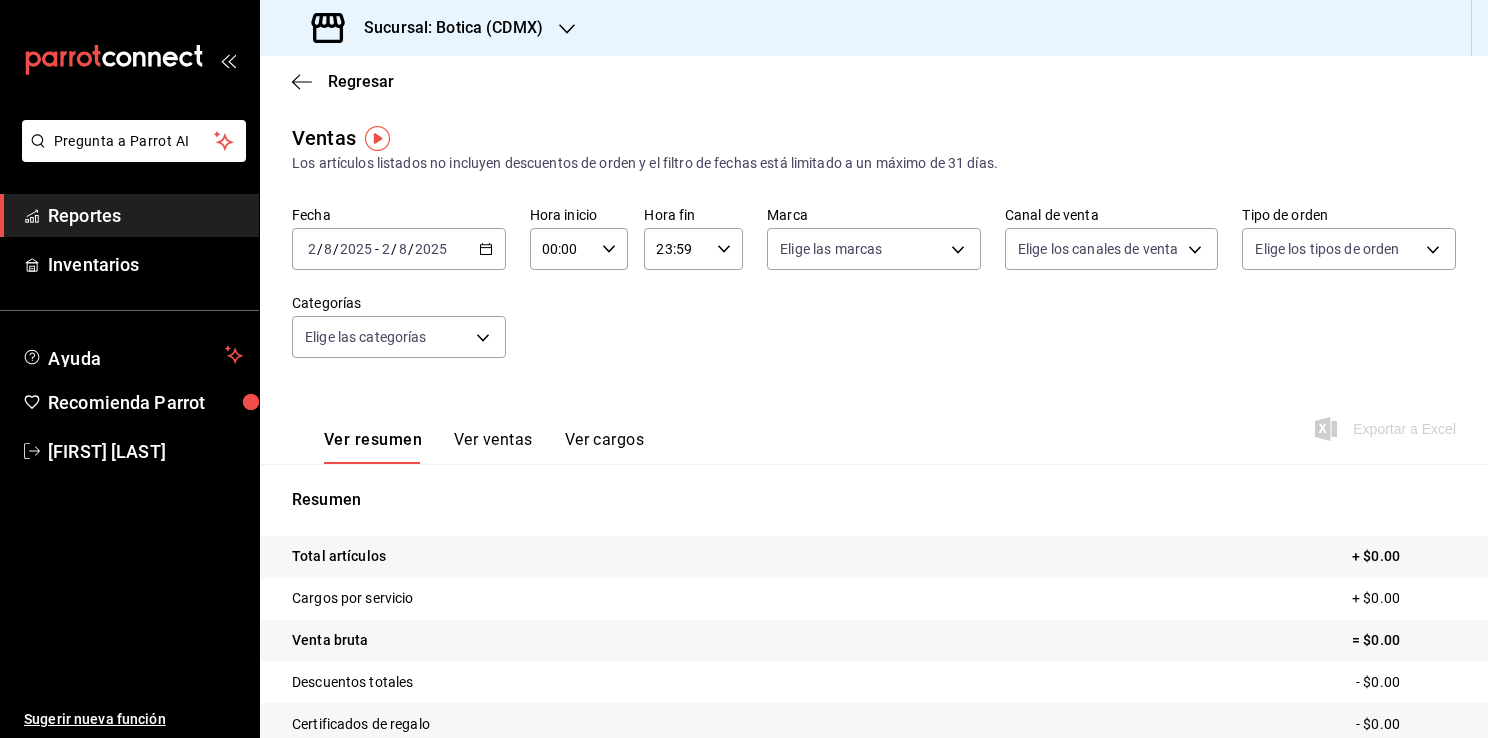 click on "Fecha 2025-08-02 2 / 8 / 2025 - 2025-08-02 2 / 8 / 2025 Hora inicio 00:00 Hora inicio Hora fin 23:59 Hora fin Marca Elige las marcas Canal de venta Elige los canales de venta Tipo de orden Elige los tipos de orden Categorías Elige las categorías" at bounding box center [874, 294] 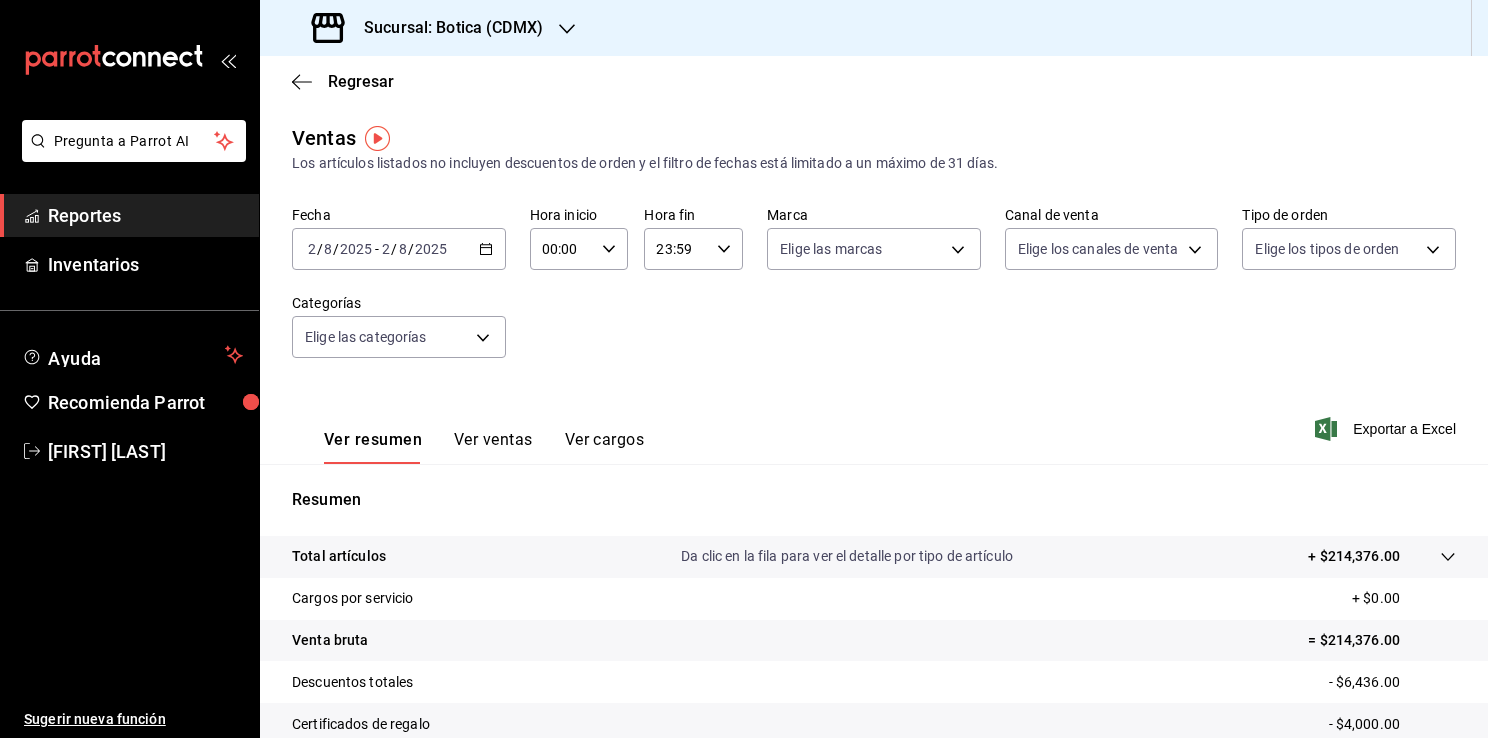 click 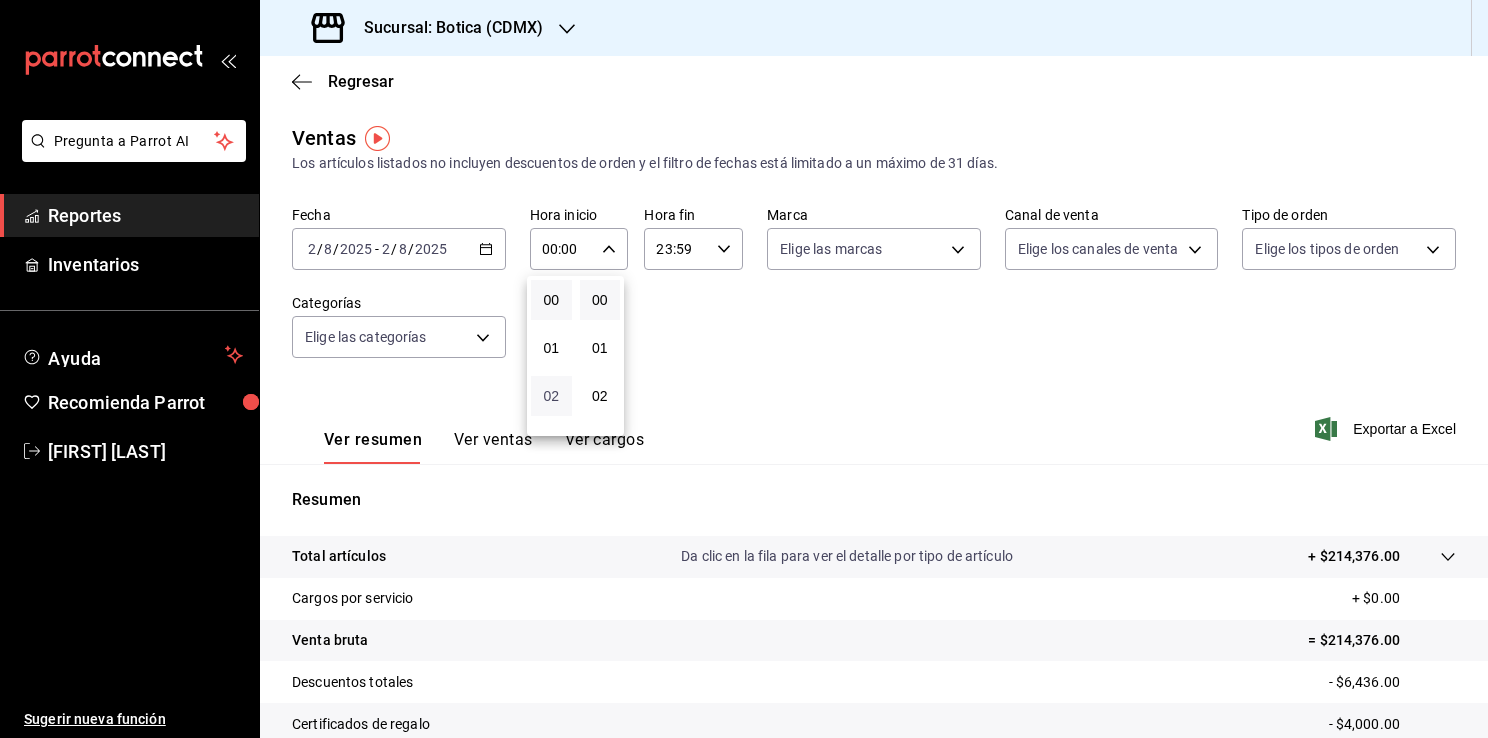 click on "02" at bounding box center (551, 396) 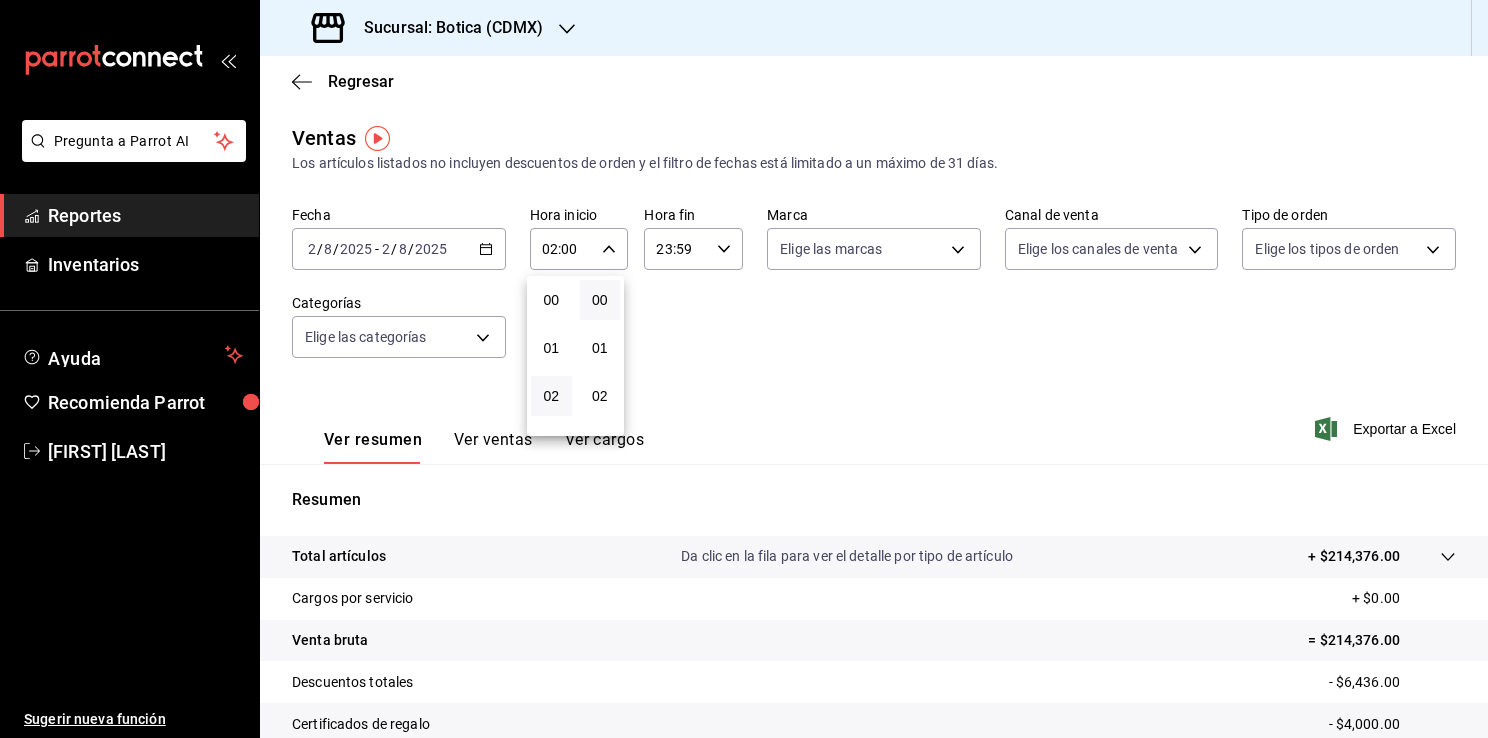 click at bounding box center [744, 369] 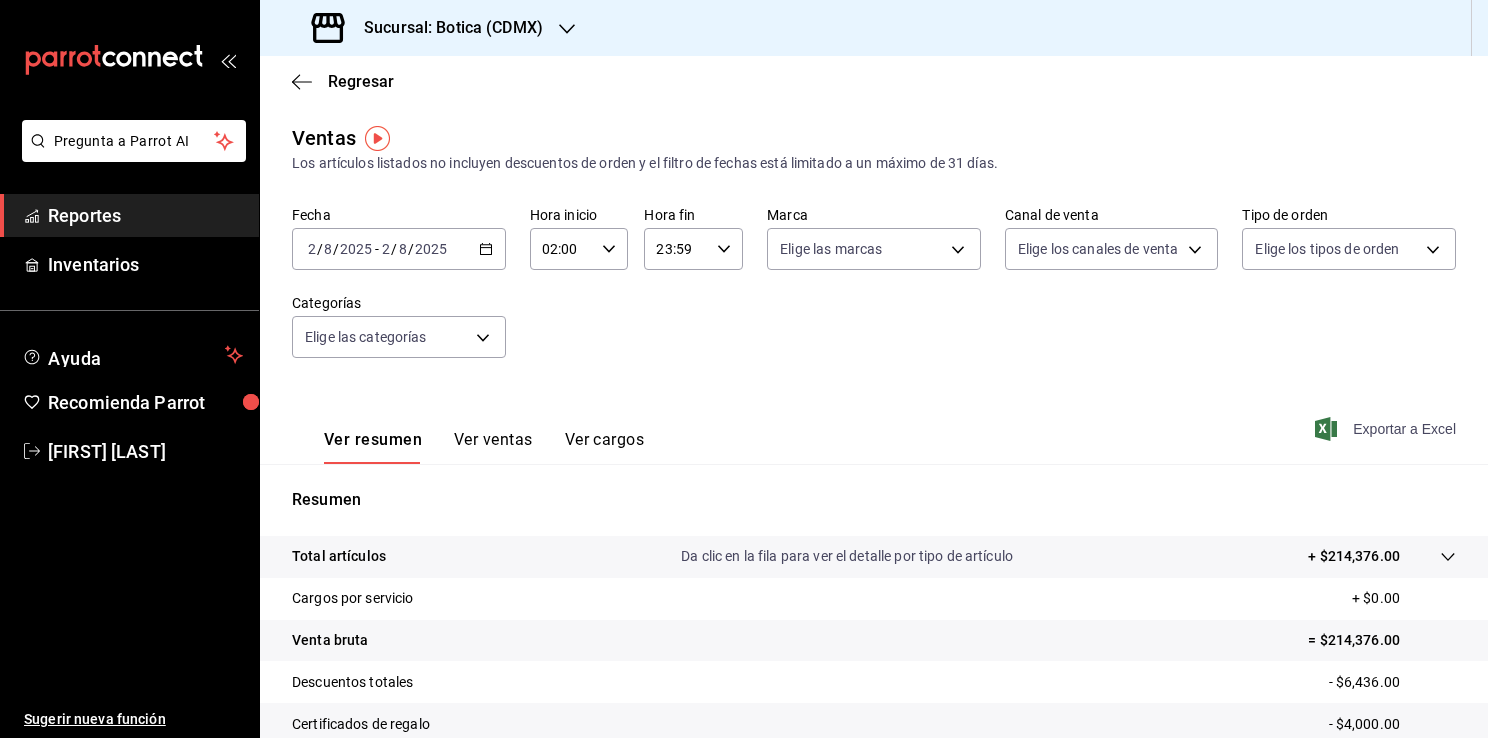 click on "Exportar a Excel" at bounding box center [1404, 429] 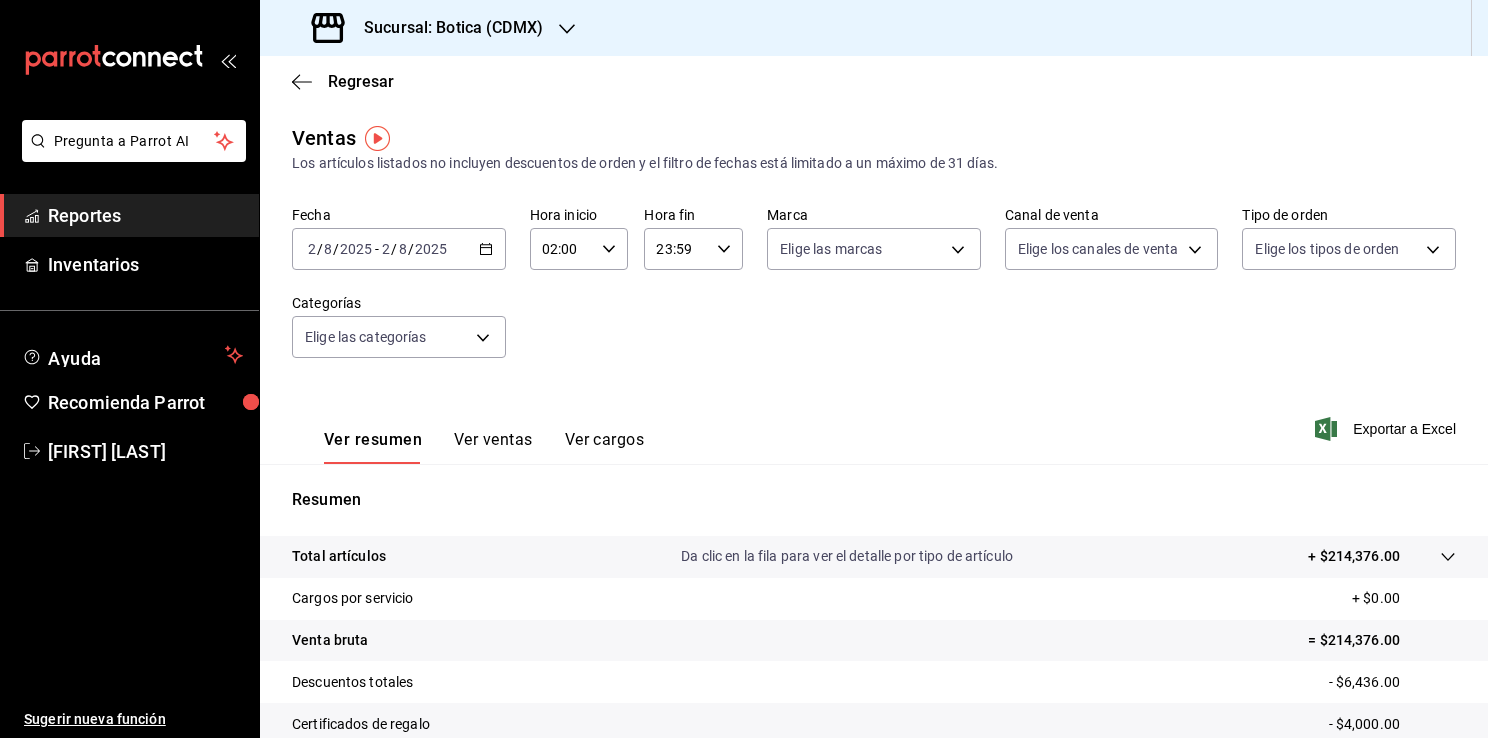 drag, startPoint x: 1459, startPoint y: 307, endPoint x: 1476, endPoint y: 309, distance: 17.117243 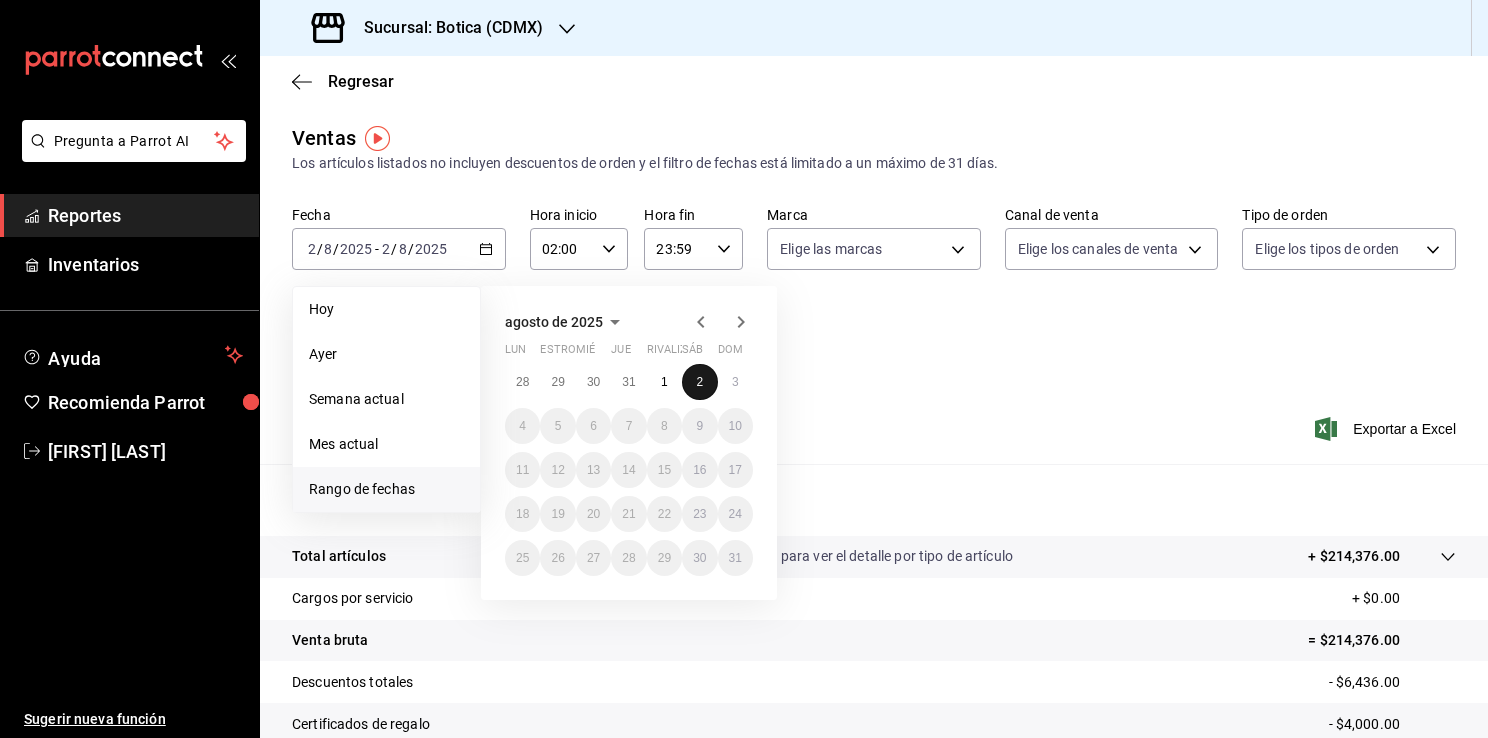 click on "2" at bounding box center (699, 382) 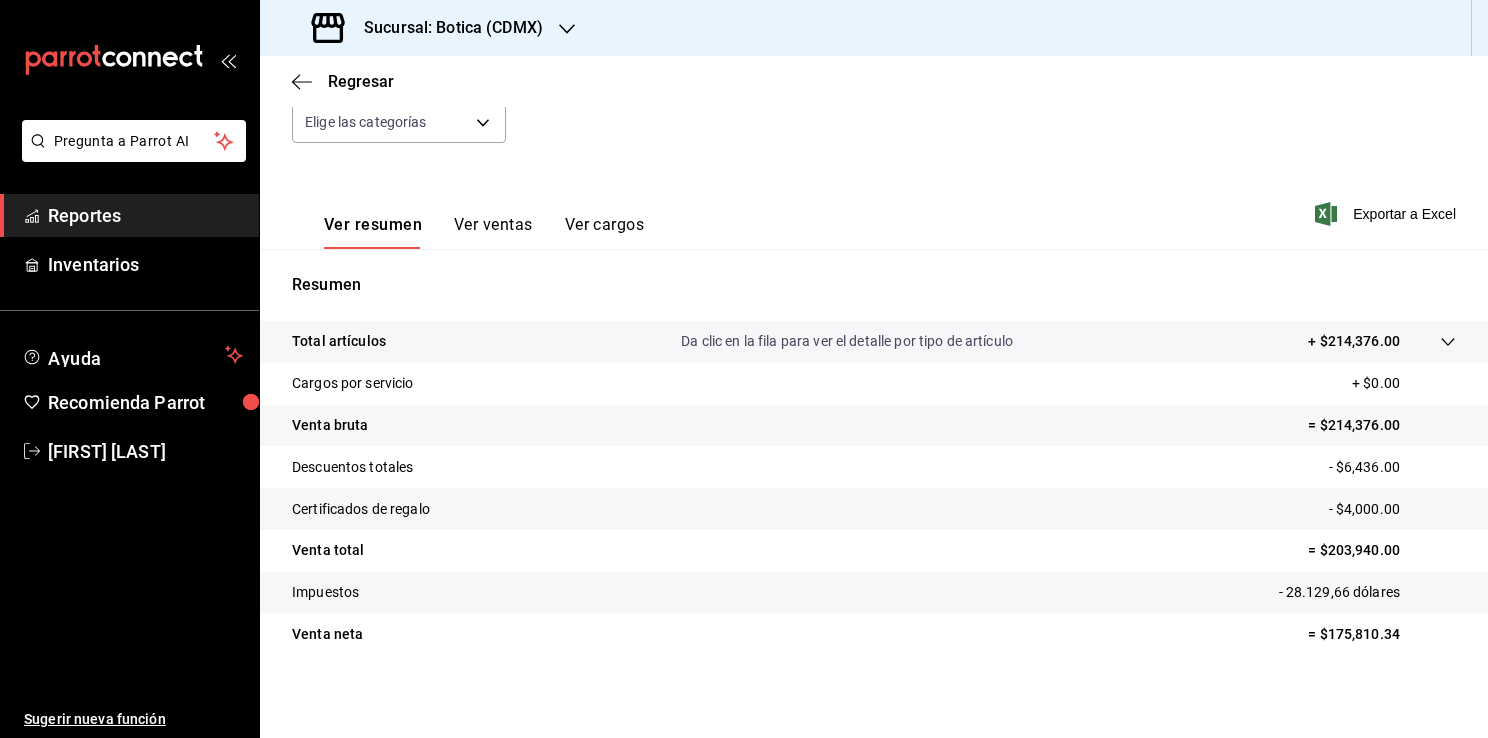 scroll, scrollTop: 220, scrollLeft: 0, axis: vertical 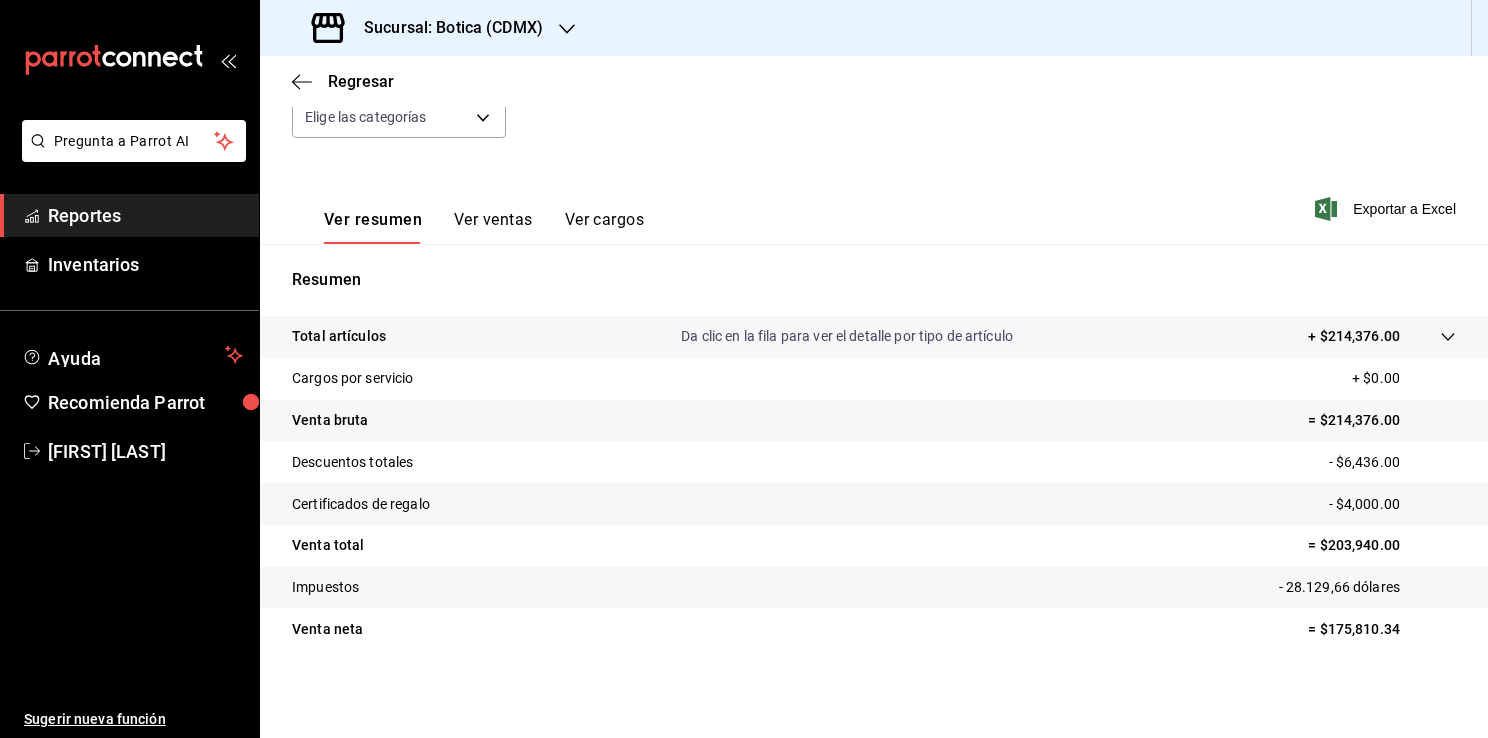 click on "Reportes" at bounding box center [145, 215] 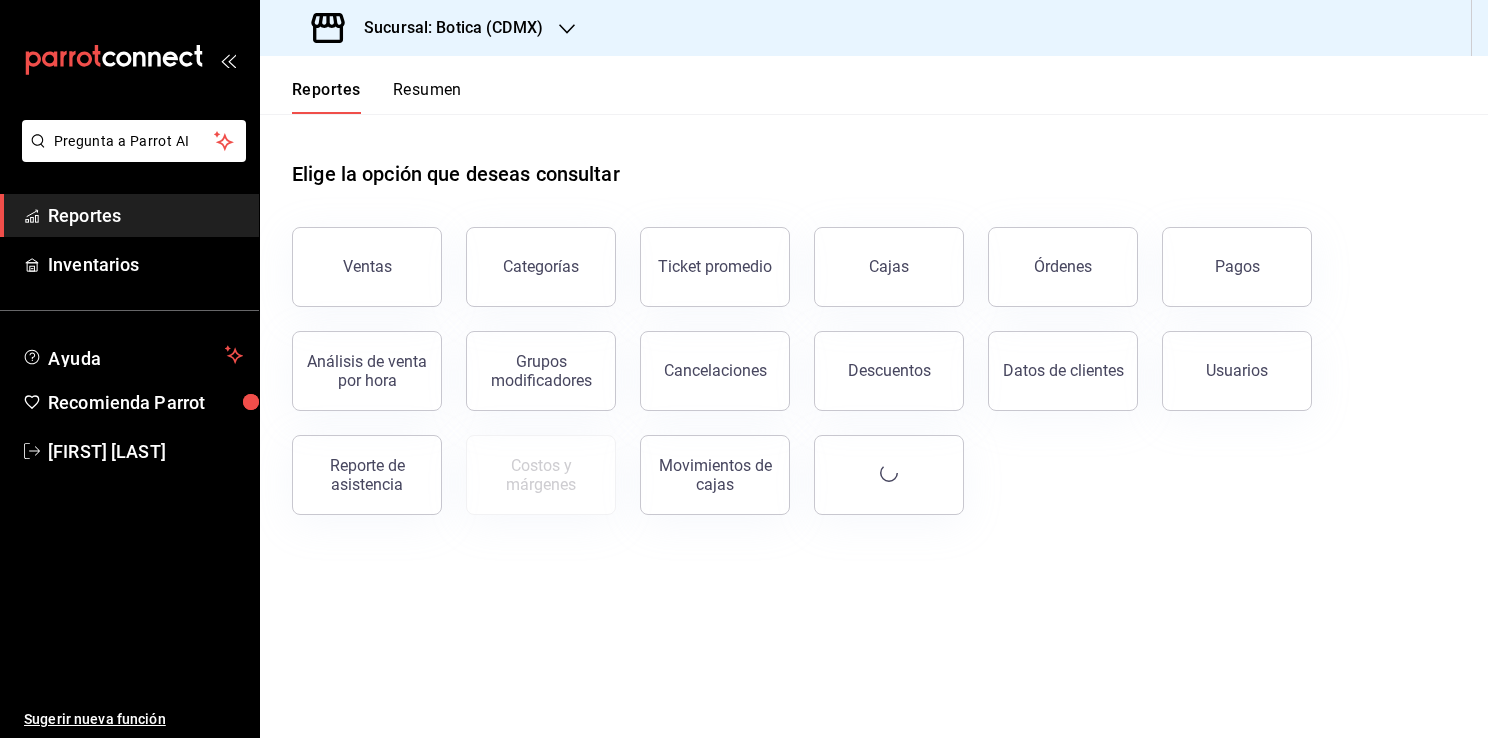click on "Reportes" at bounding box center [145, 215] 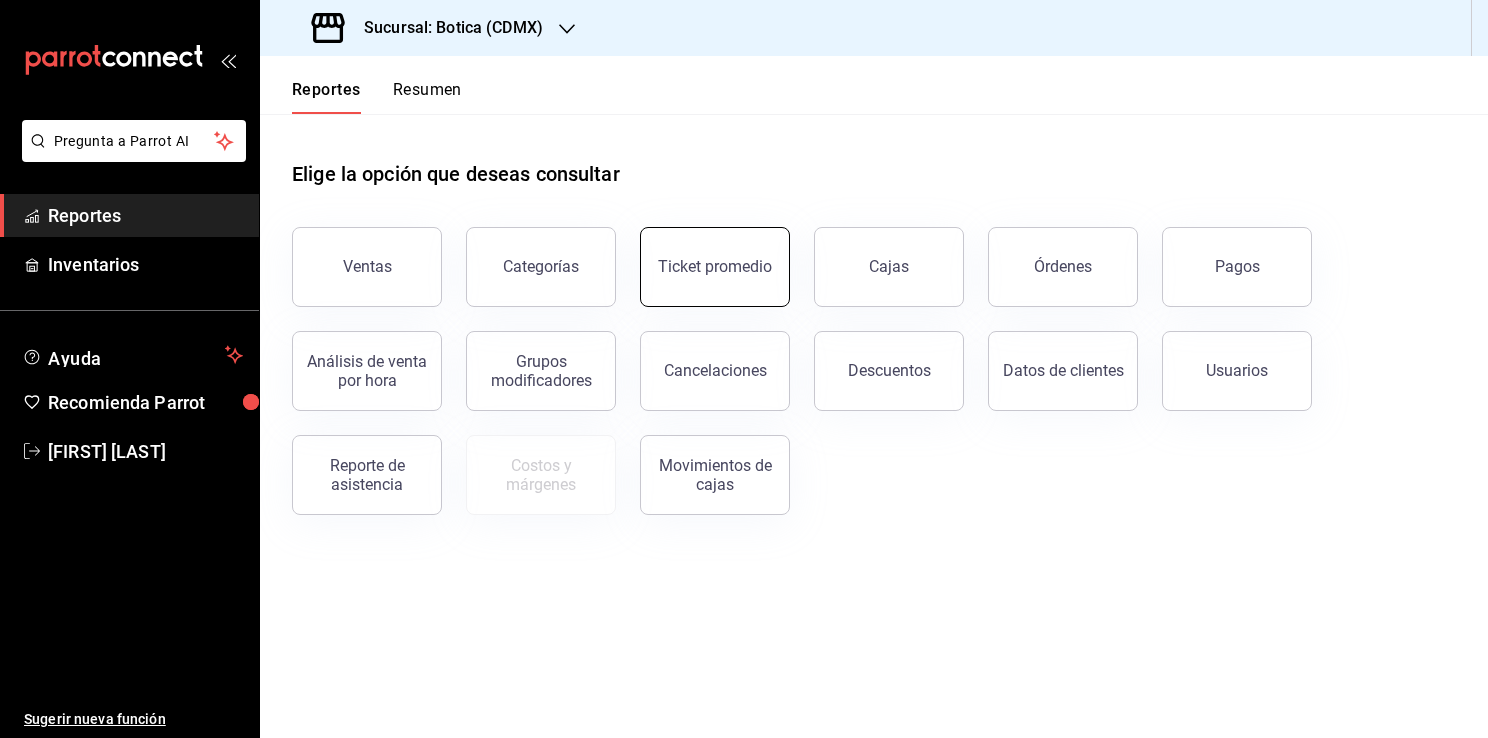 click on "Ticket promedio" at bounding box center [715, 267] 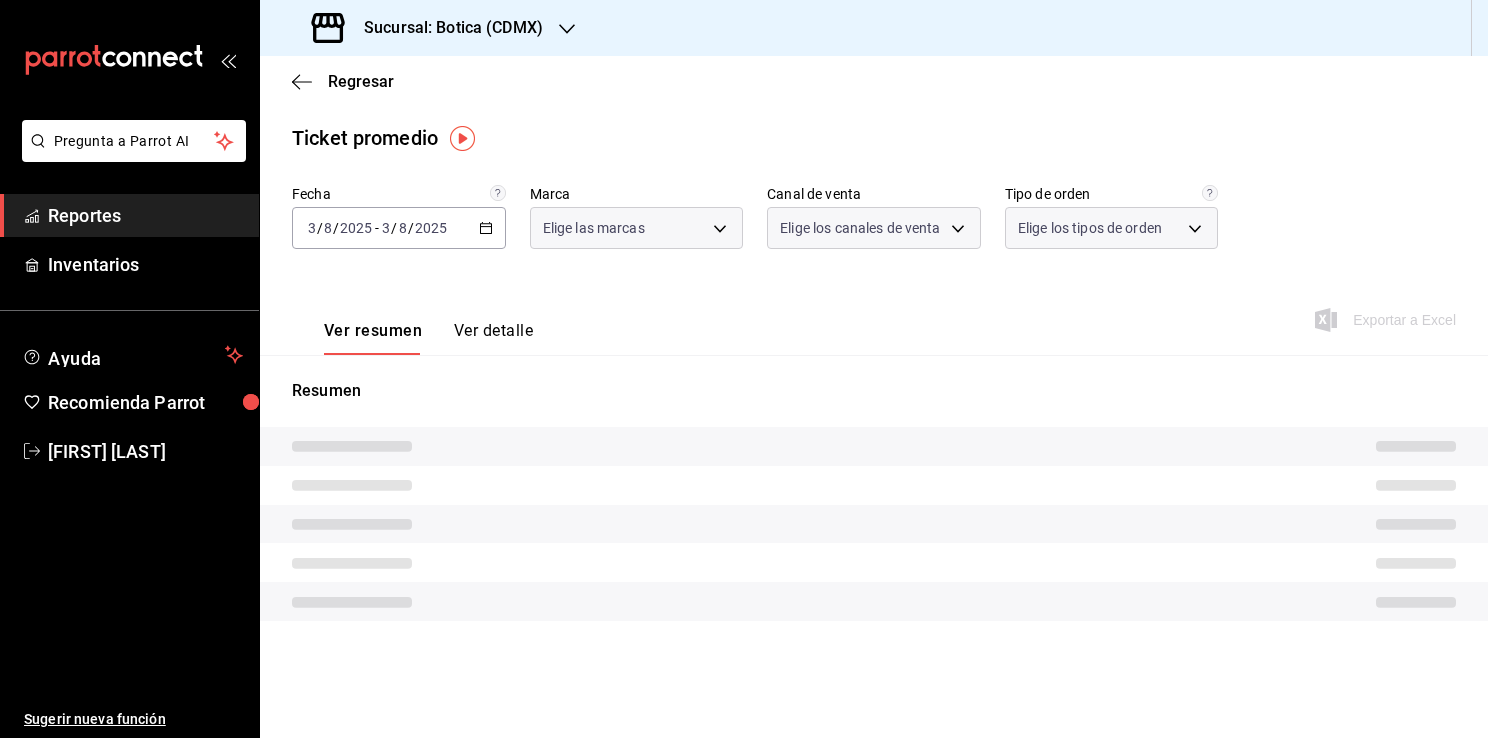 type on "d5352a43-907b-4cea-af89-ed5f283426a2" 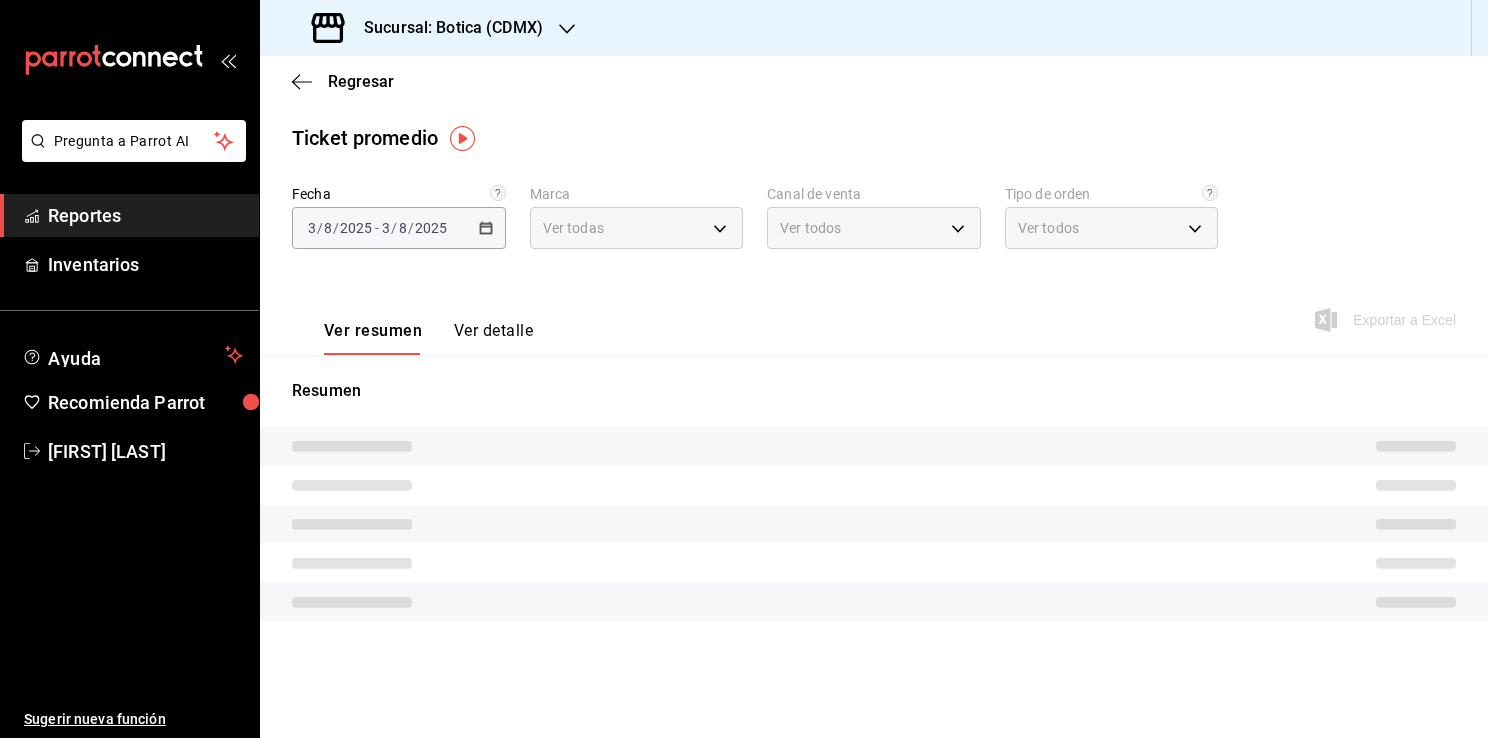 click on "Fecha [DATE] [DATE] Marca Ver todas [UUID] Canal de venta Ver todos PARROT,UBER_EATS,RAPPI,DIDI_FOOD,ONLINE Tipo de orden Ver todos [UUID],EXTERNAL" at bounding box center (874, 229) 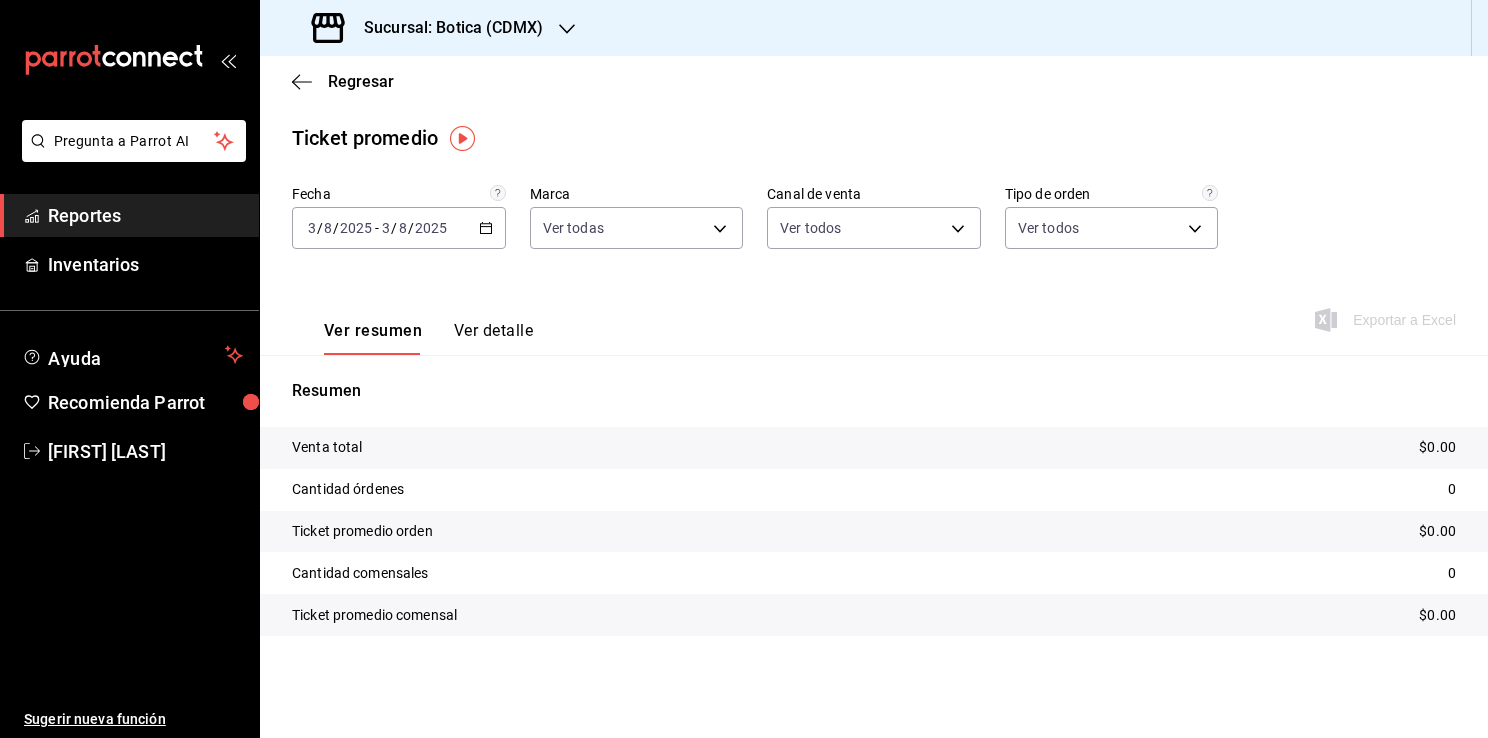 click 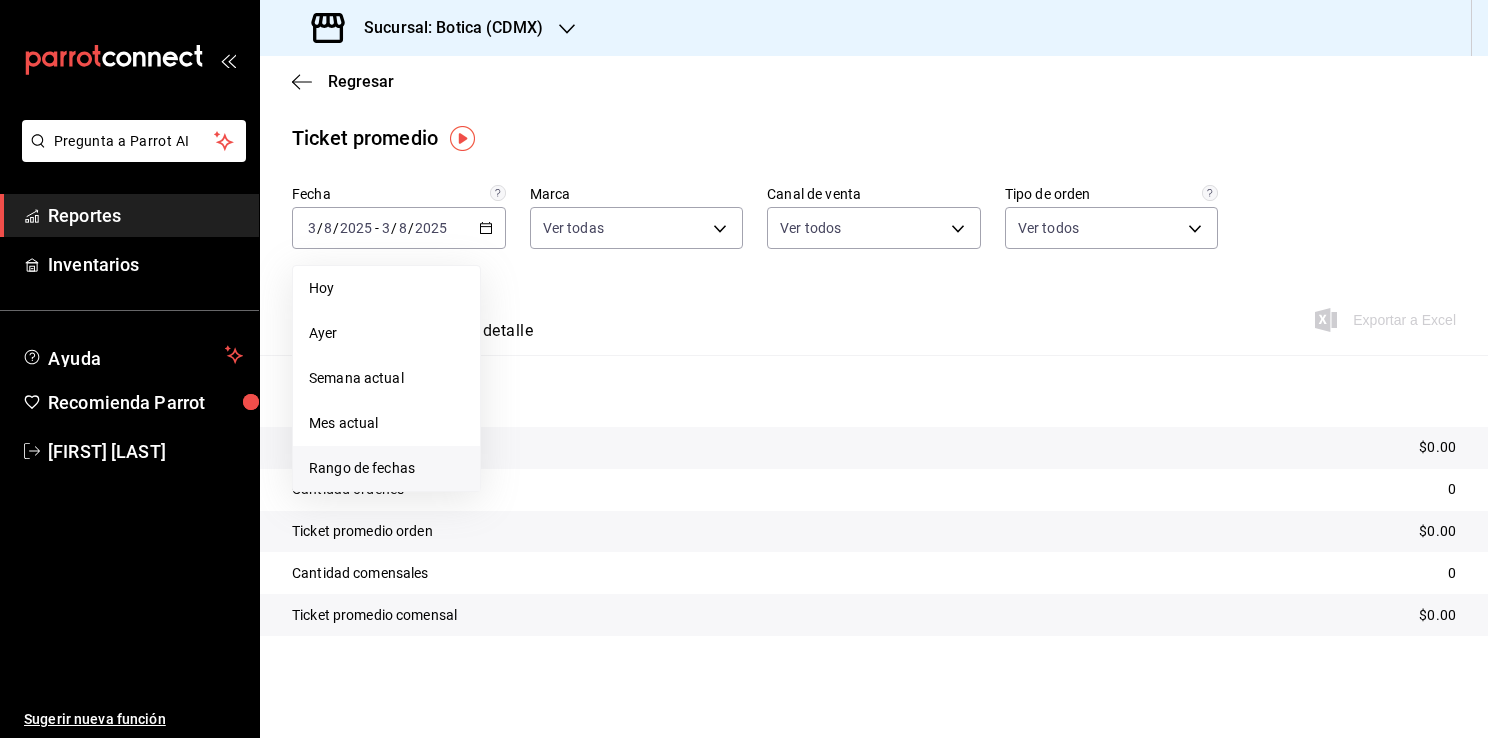 click on "Rango de fechas" at bounding box center [386, 468] 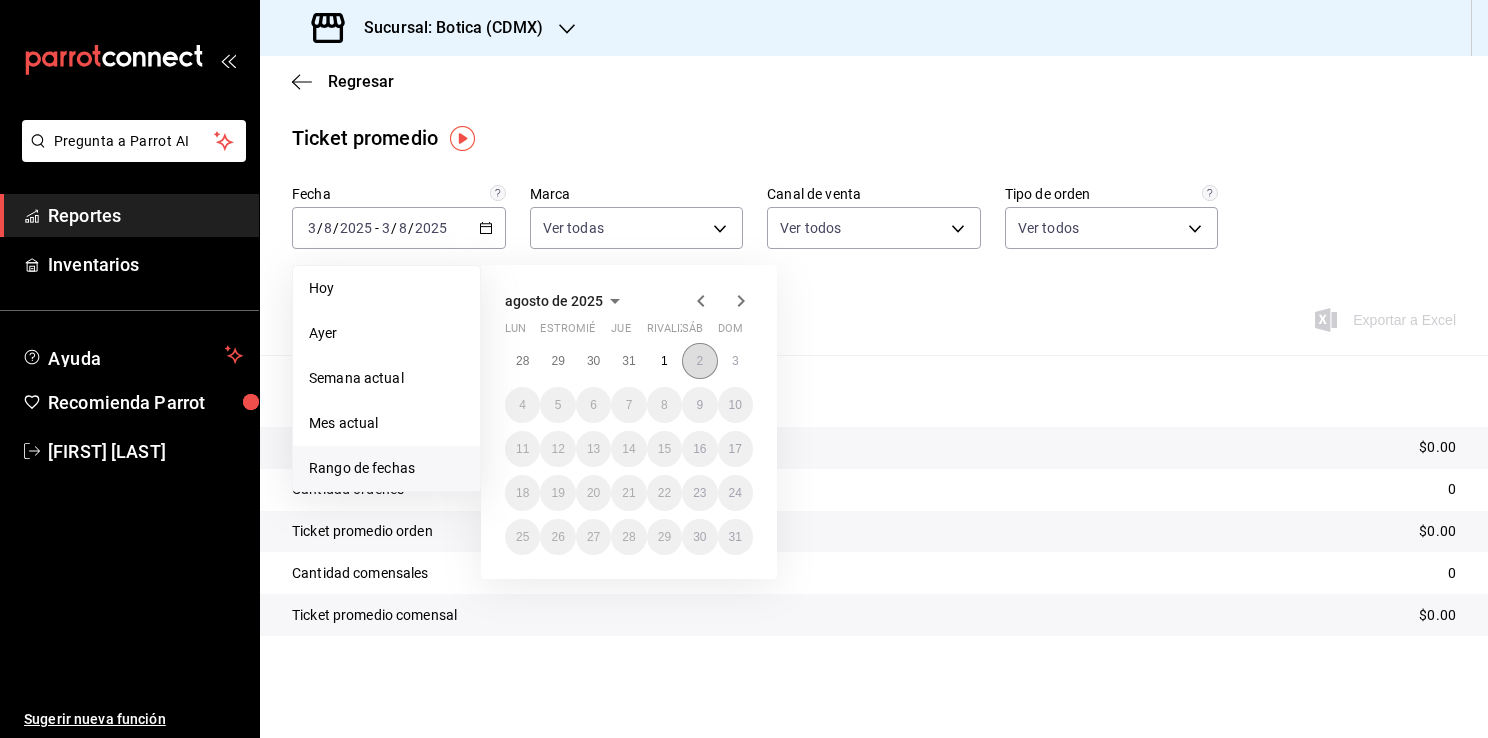 click on "2" at bounding box center (699, 361) 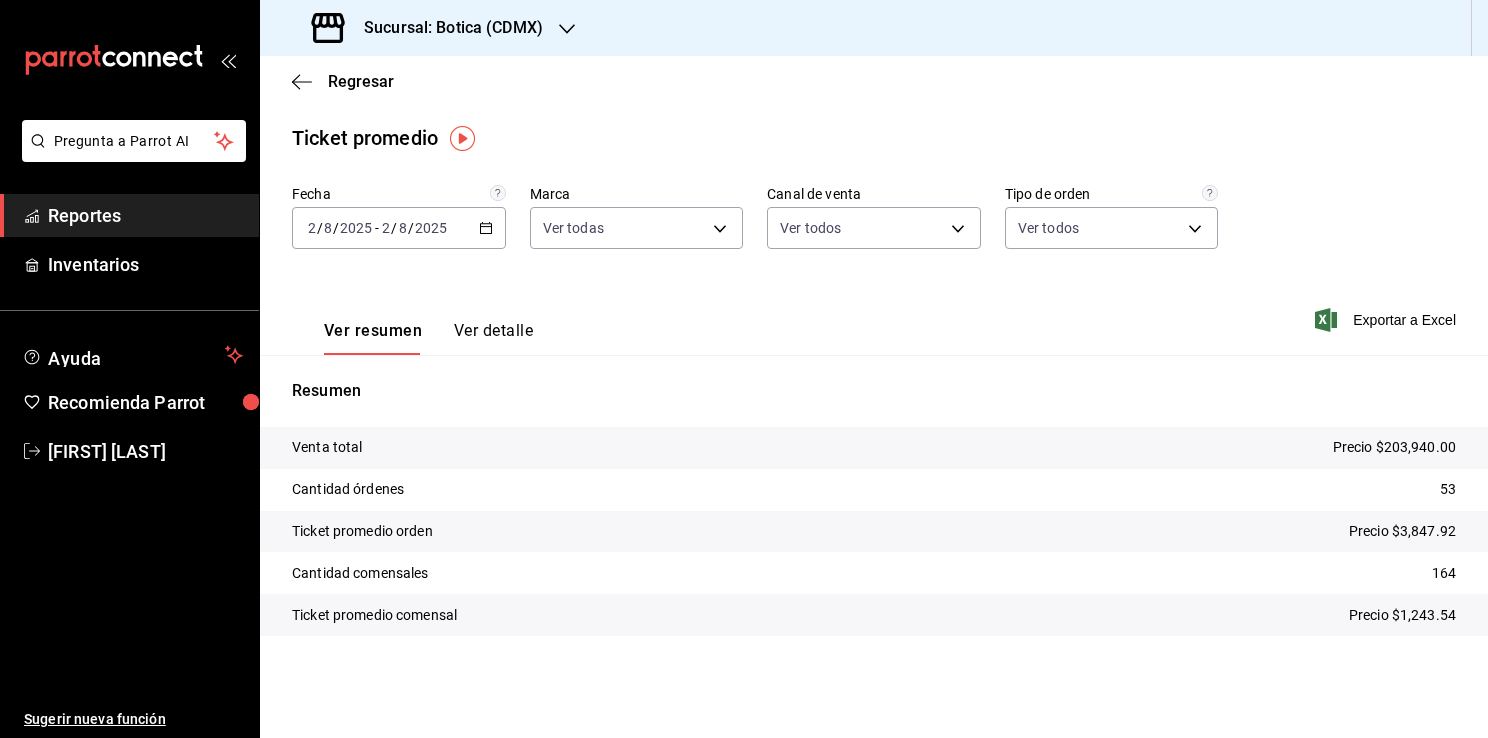 click on "Reportes" at bounding box center (145, 215) 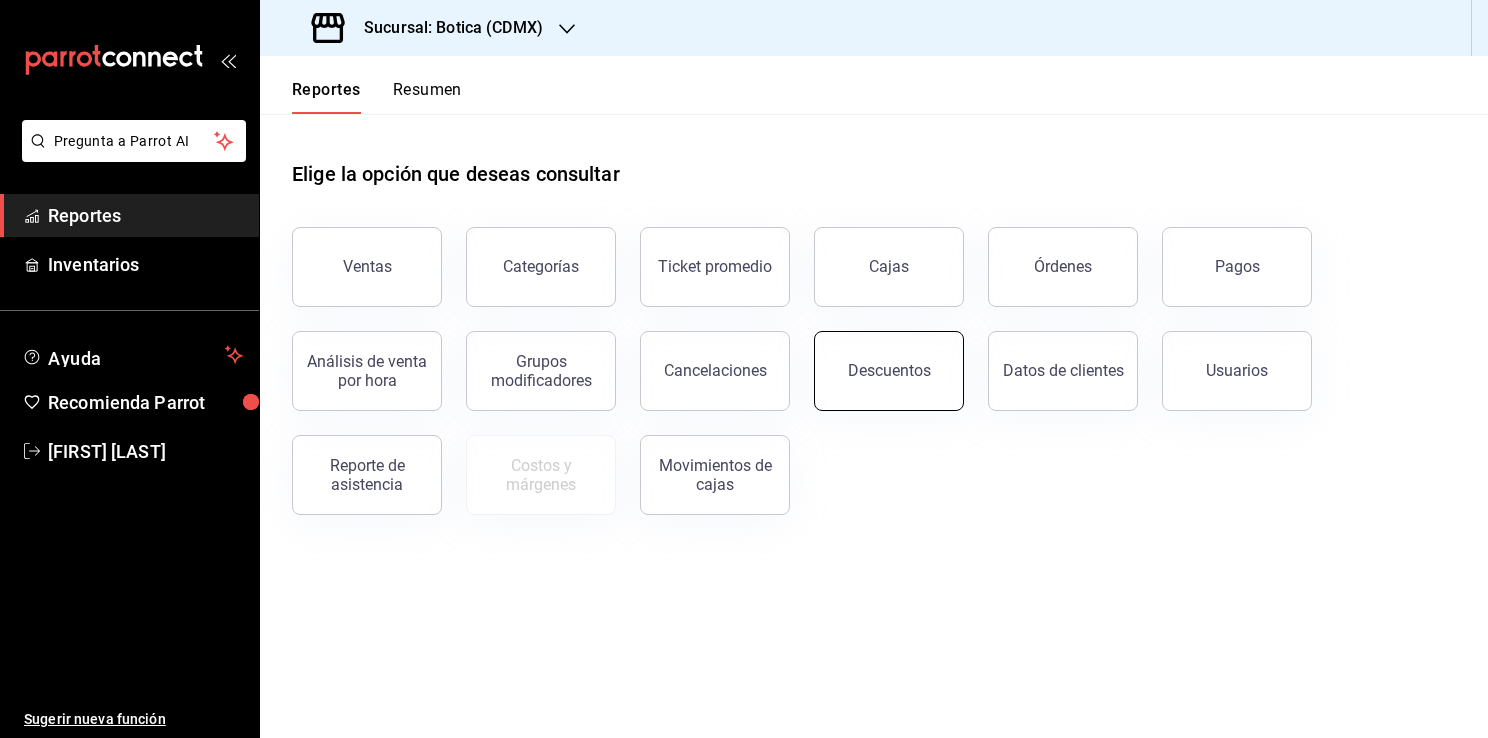 click on "Descuentos" at bounding box center [889, 371] 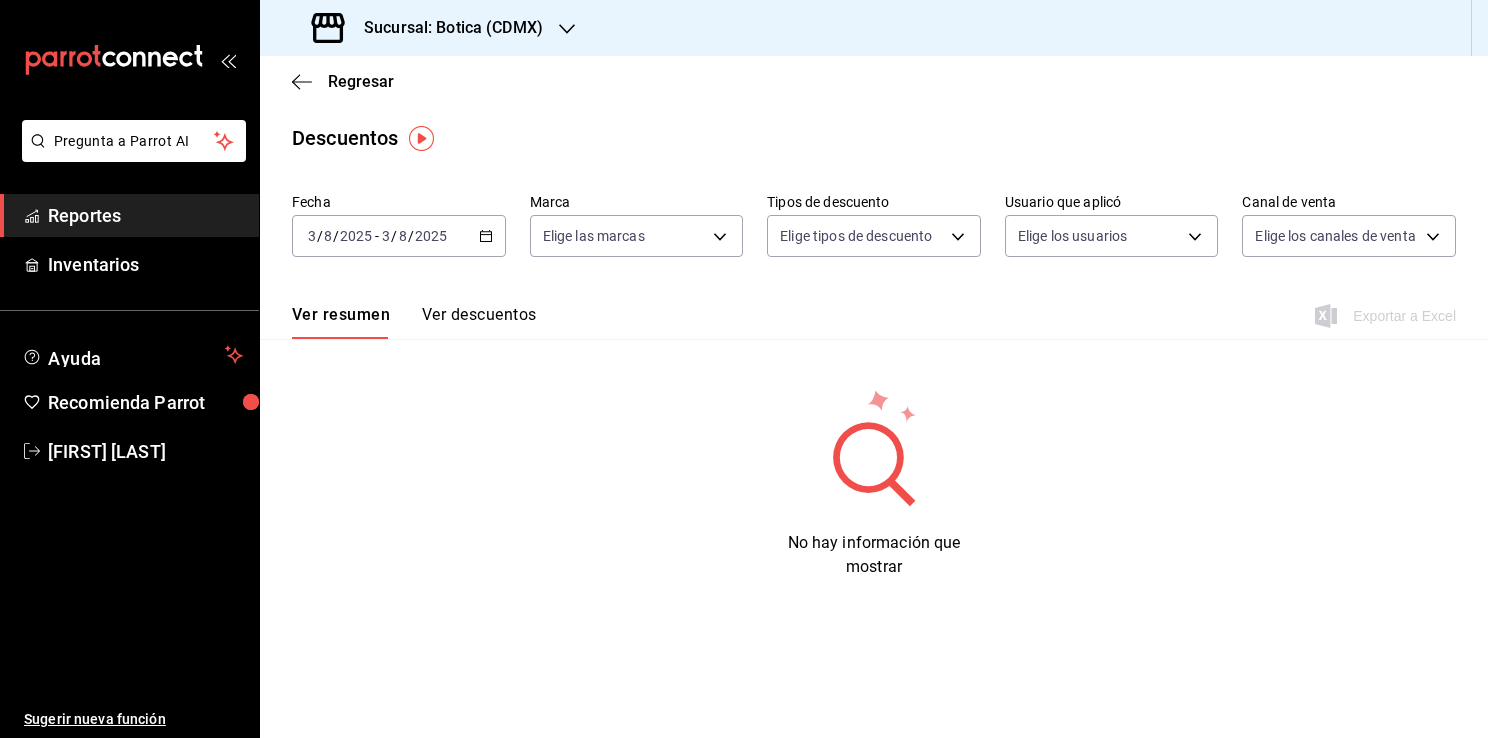 click 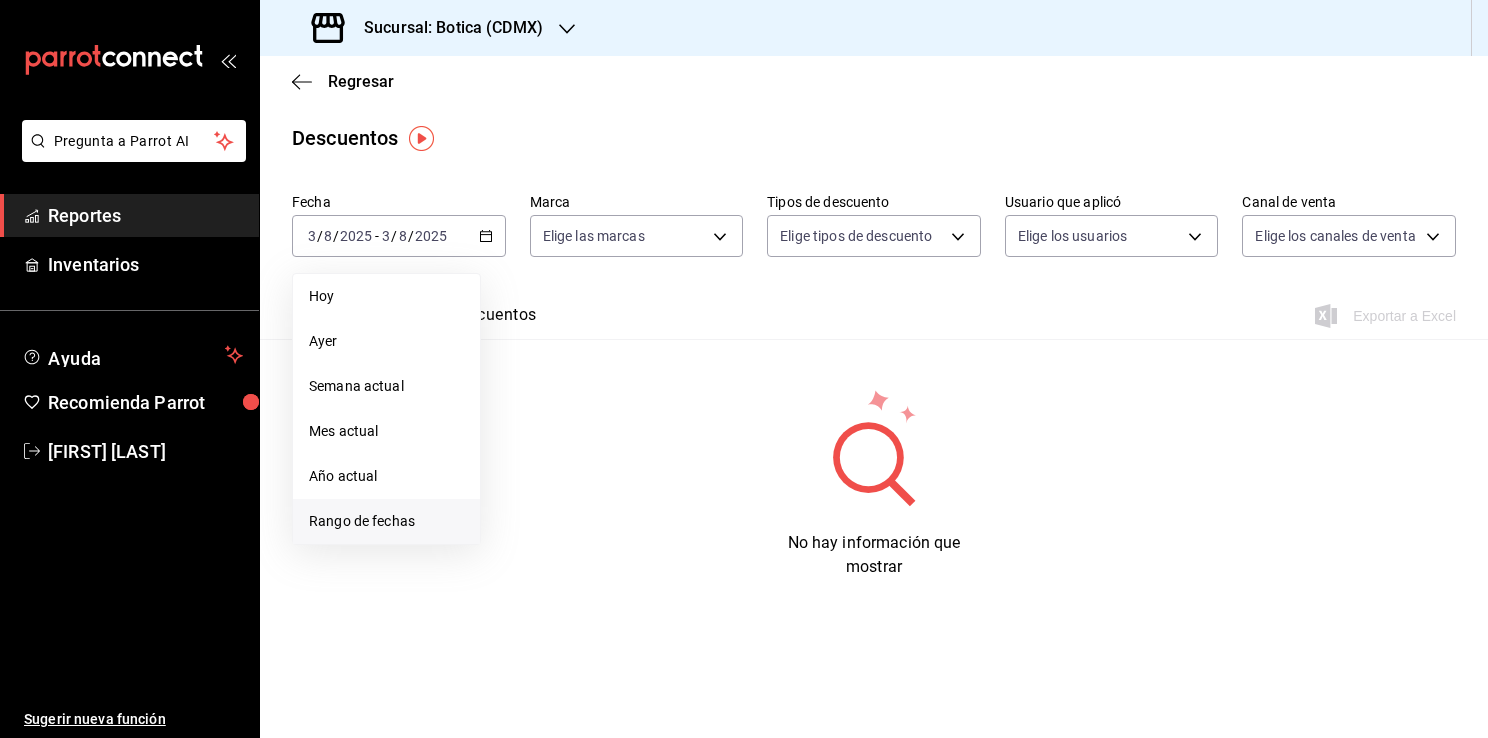 click on "Rango de fechas" at bounding box center (386, 521) 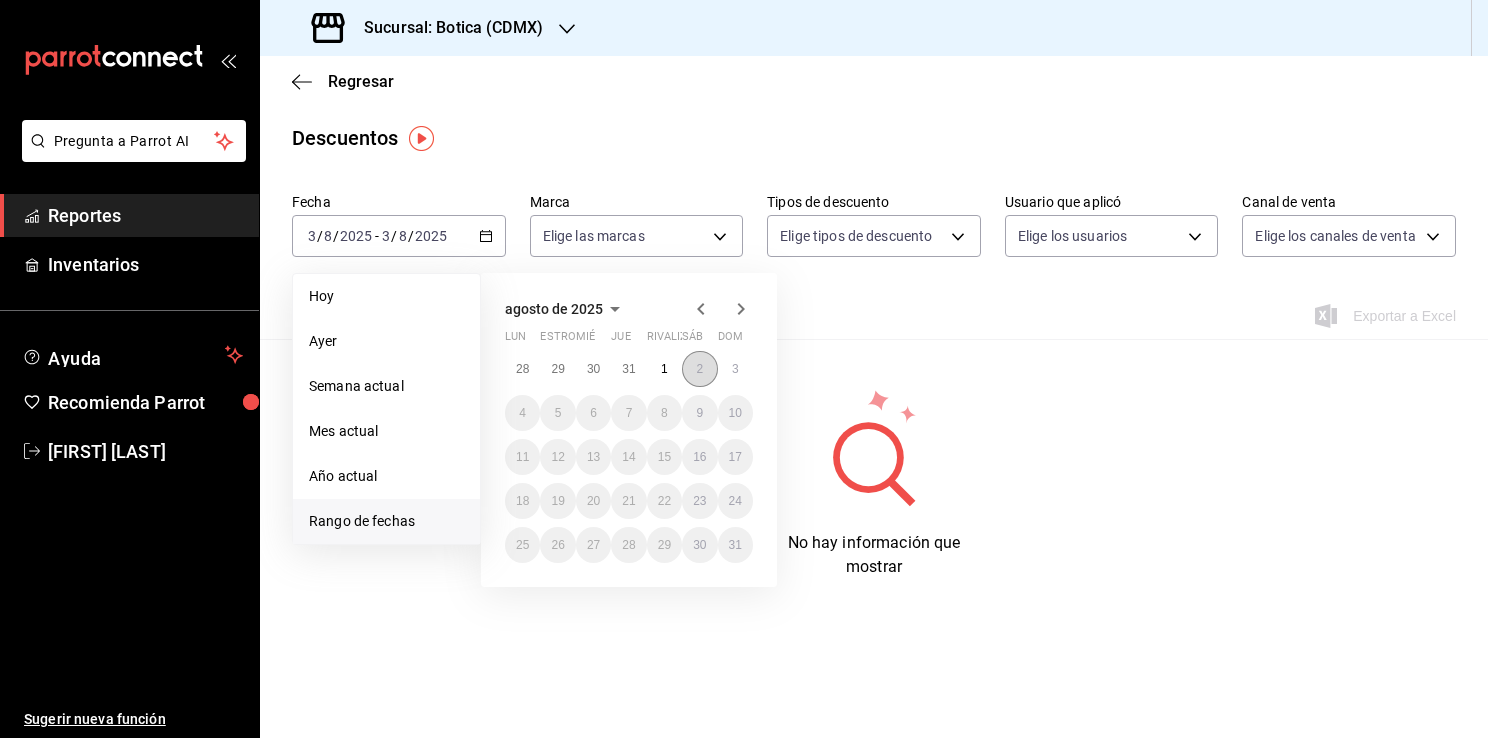 click on "2" at bounding box center [699, 369] 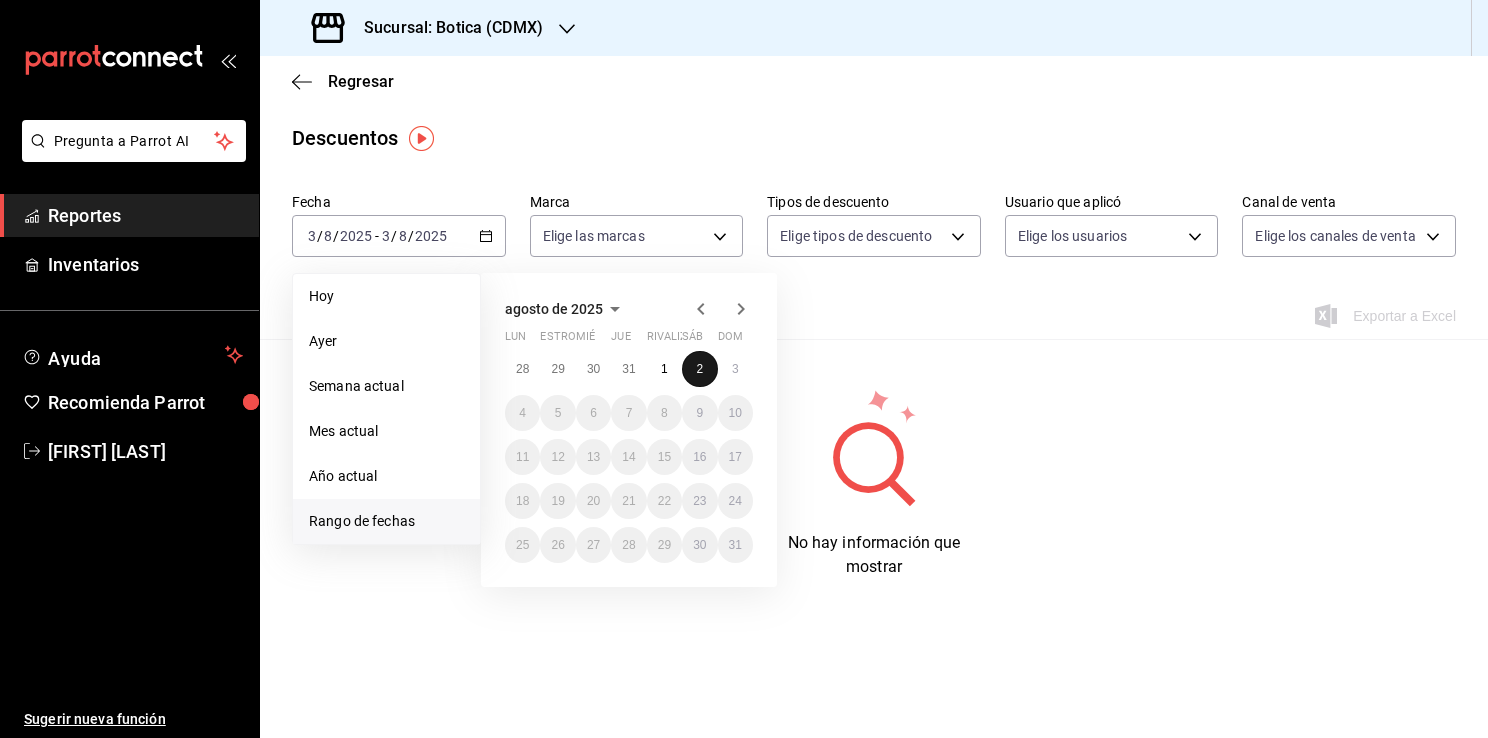 click on "2" at bounding box center (699, 369) 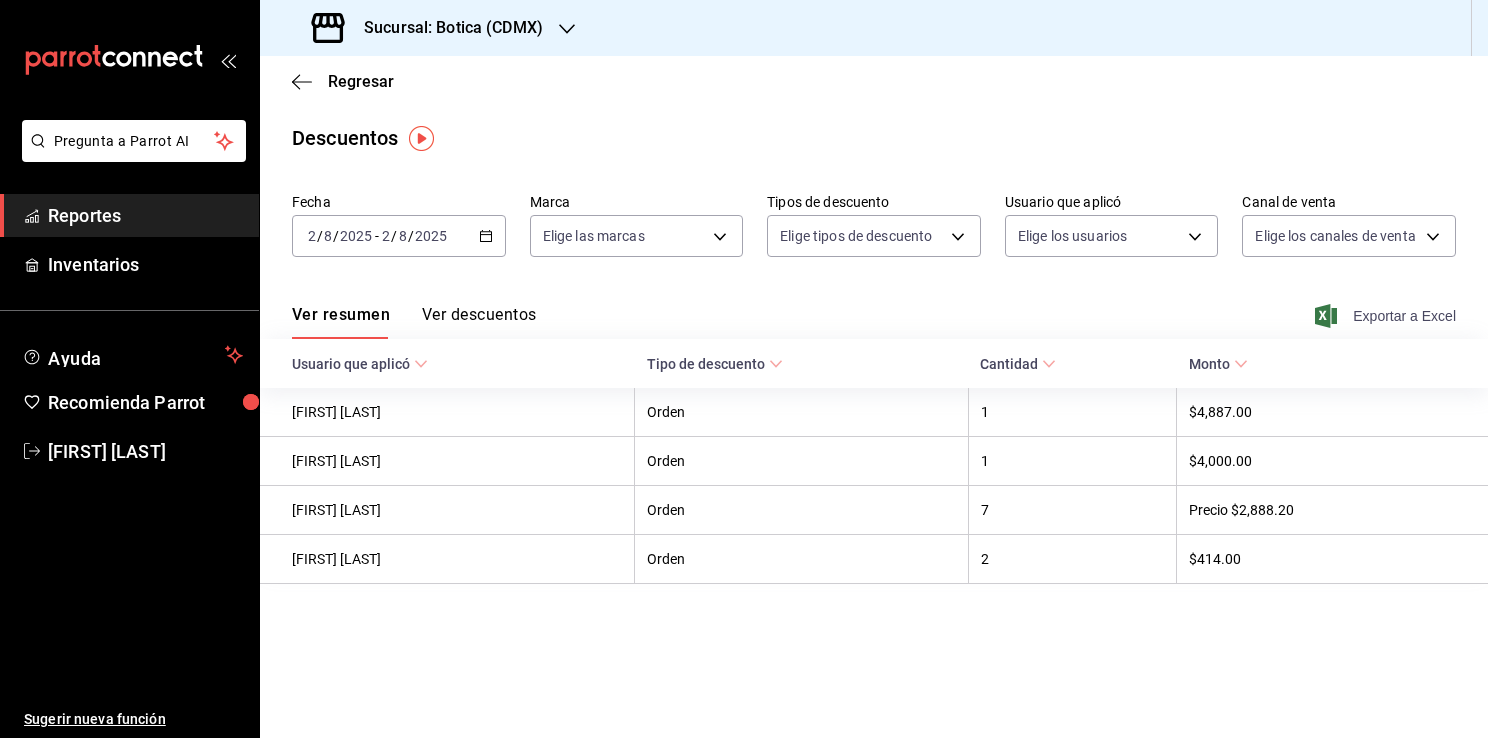 click on "Exportar a Excel" at bounding box center (1404, 316) 